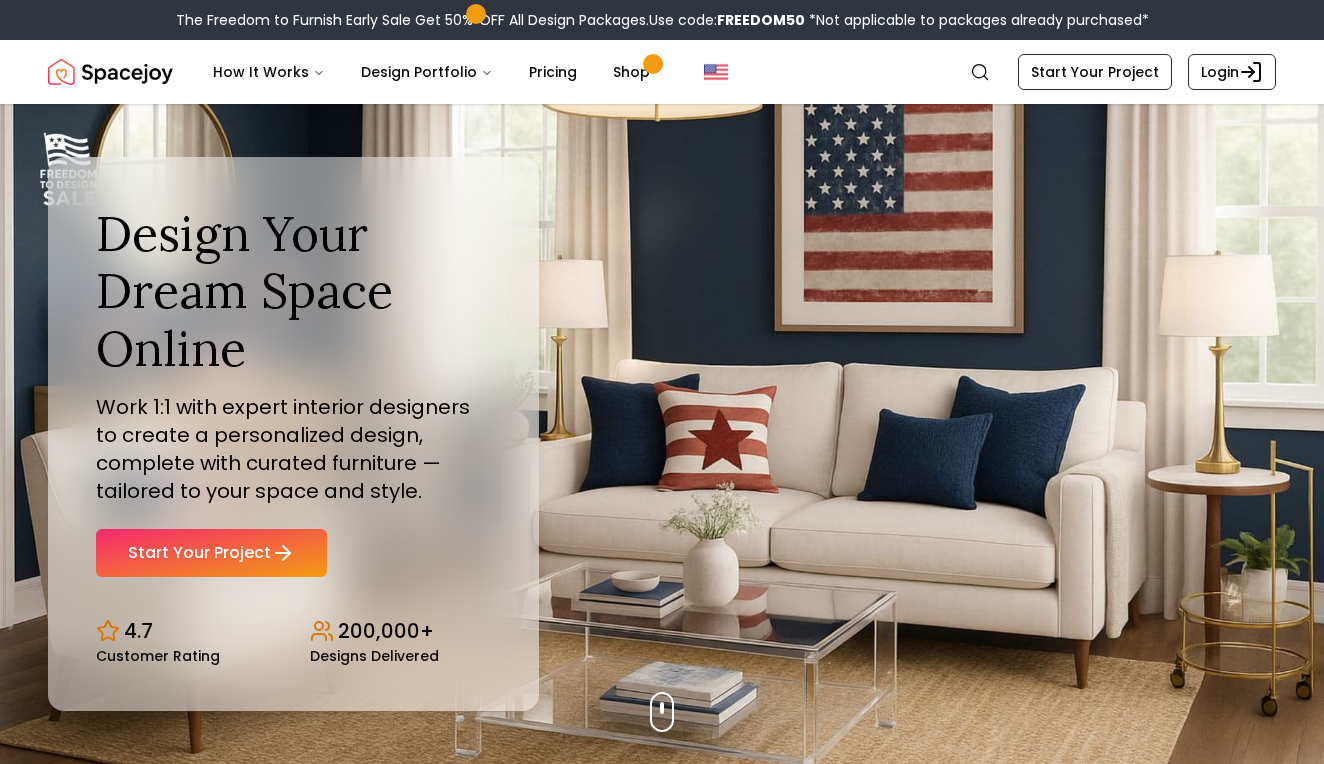 scroll, scrollTop: 0, scrollLeft: 0, axis: both 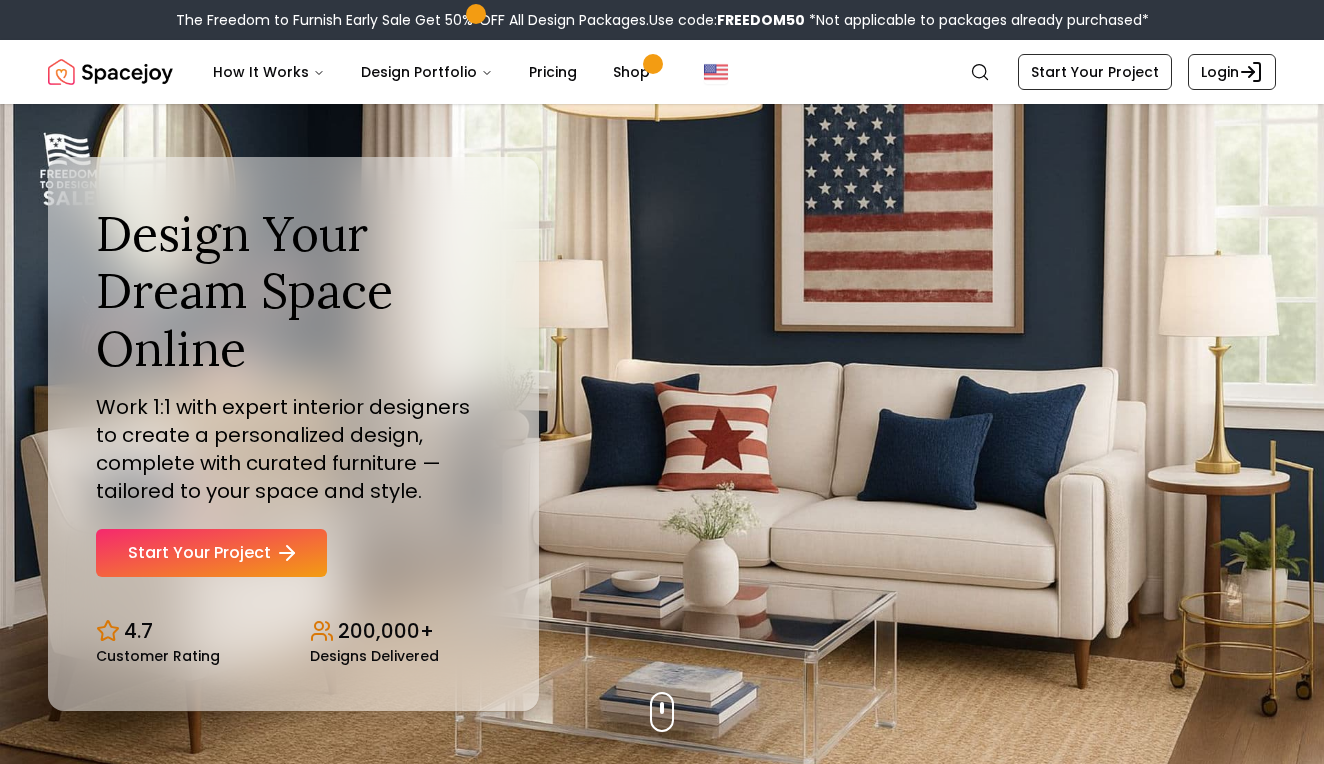 click on "Start Your Project" at bounding box center (211, 553) 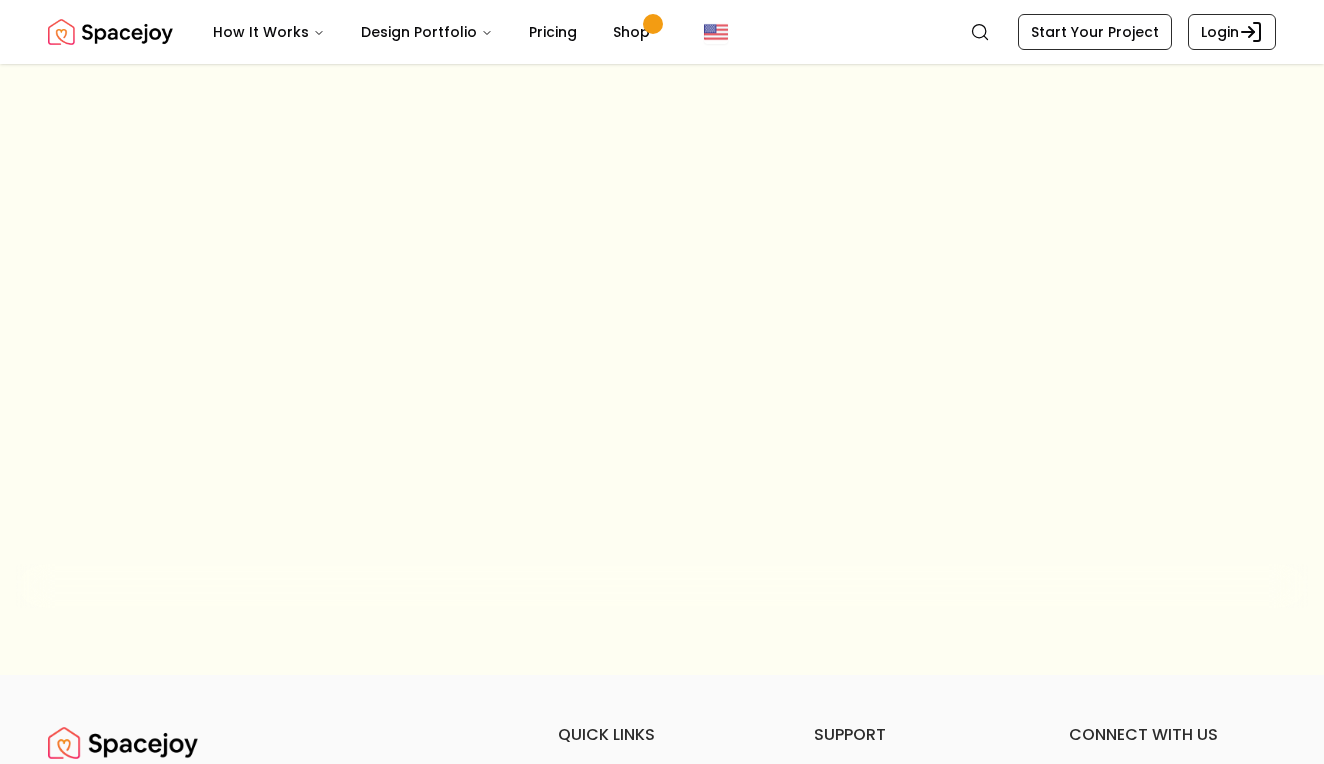 scroll, scrollTop: 0, scrollLeft: 0, axis: both 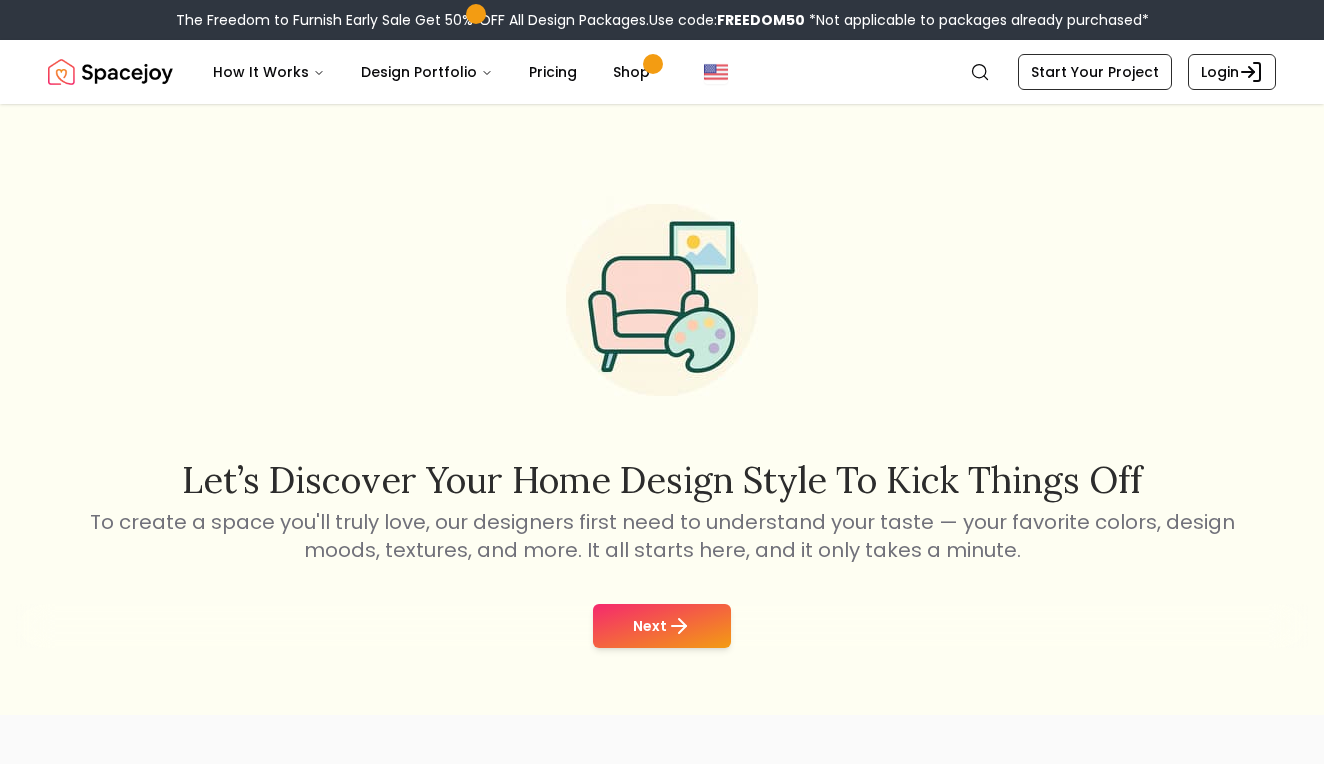 click on "Next" at bounding box center (662, 626) 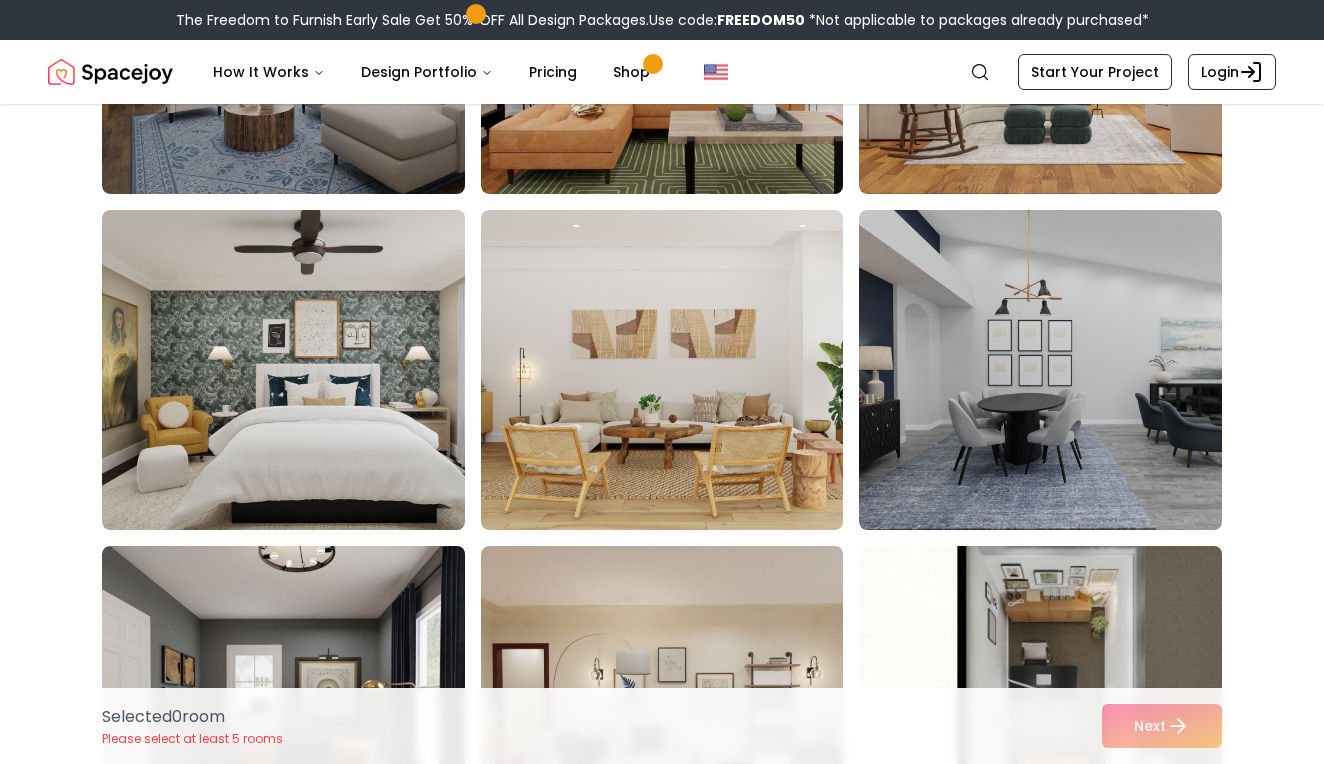 scroll, scrollTop: 2067, scrollLeft: 0, axis: vertical 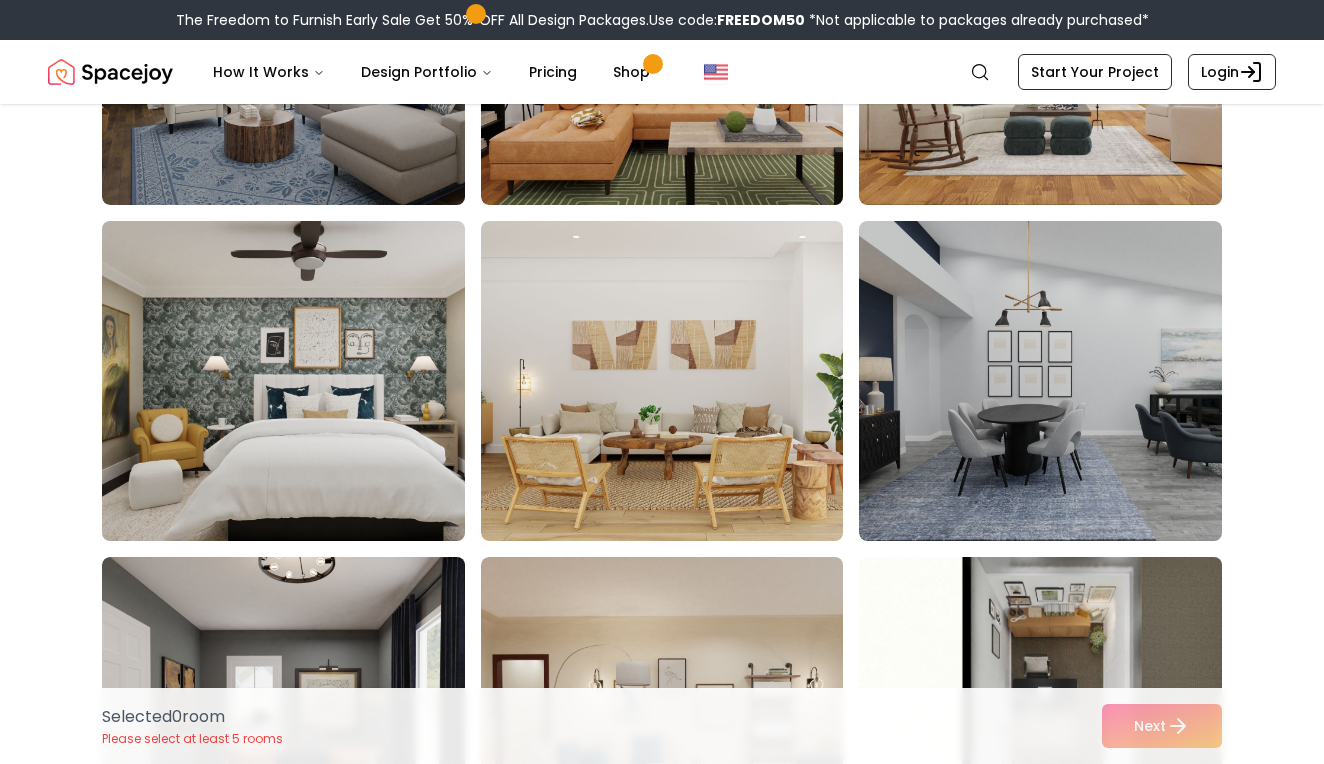 click at bounding box center (302, 381) 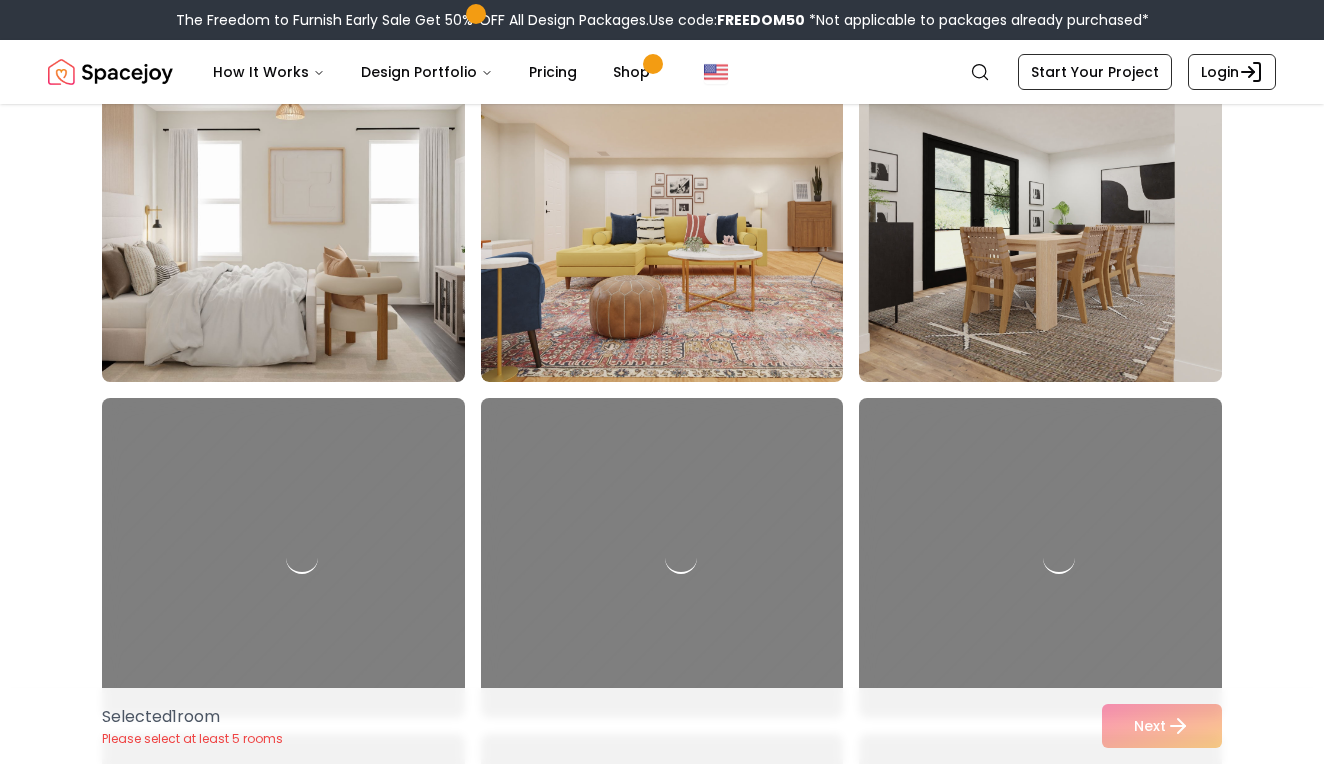 scroll, scrollTop: 3245, scrollLeft: 0, axis: vertical 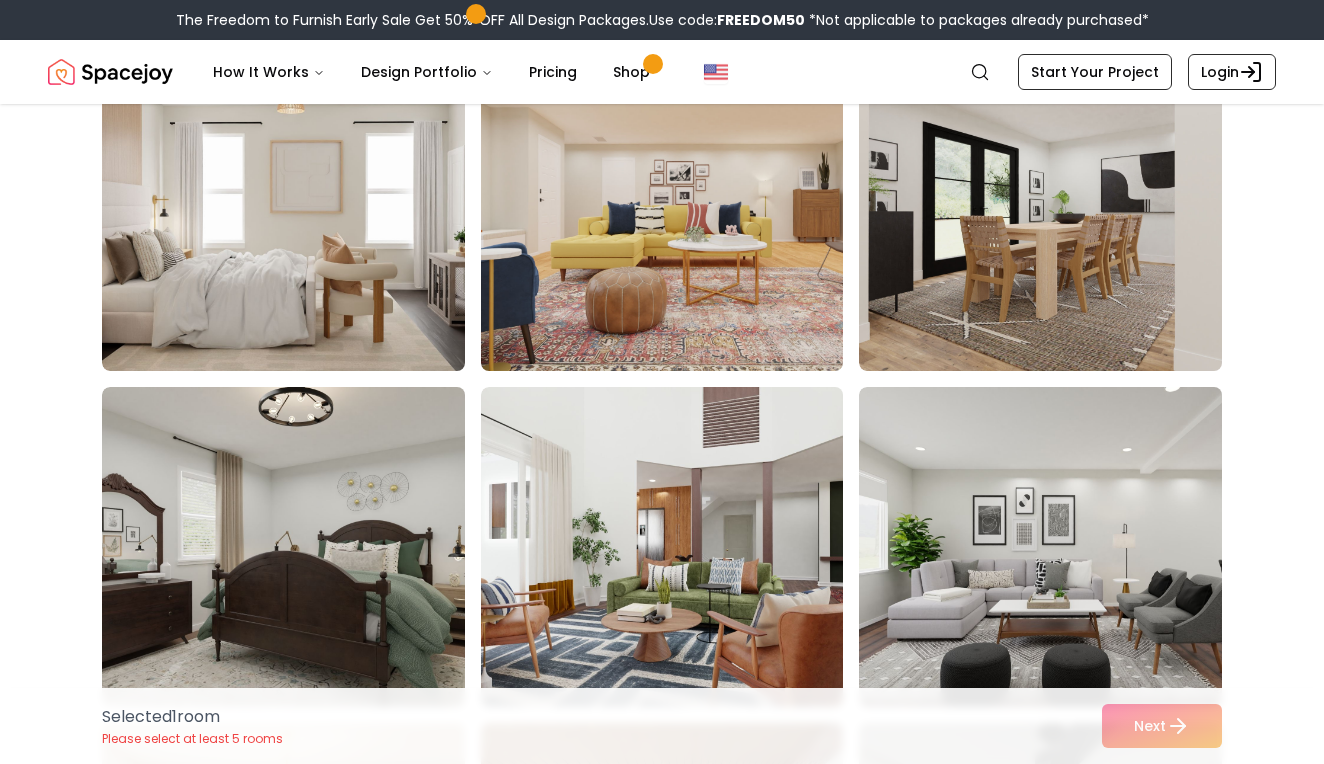 click at bounding box center [681, 211] 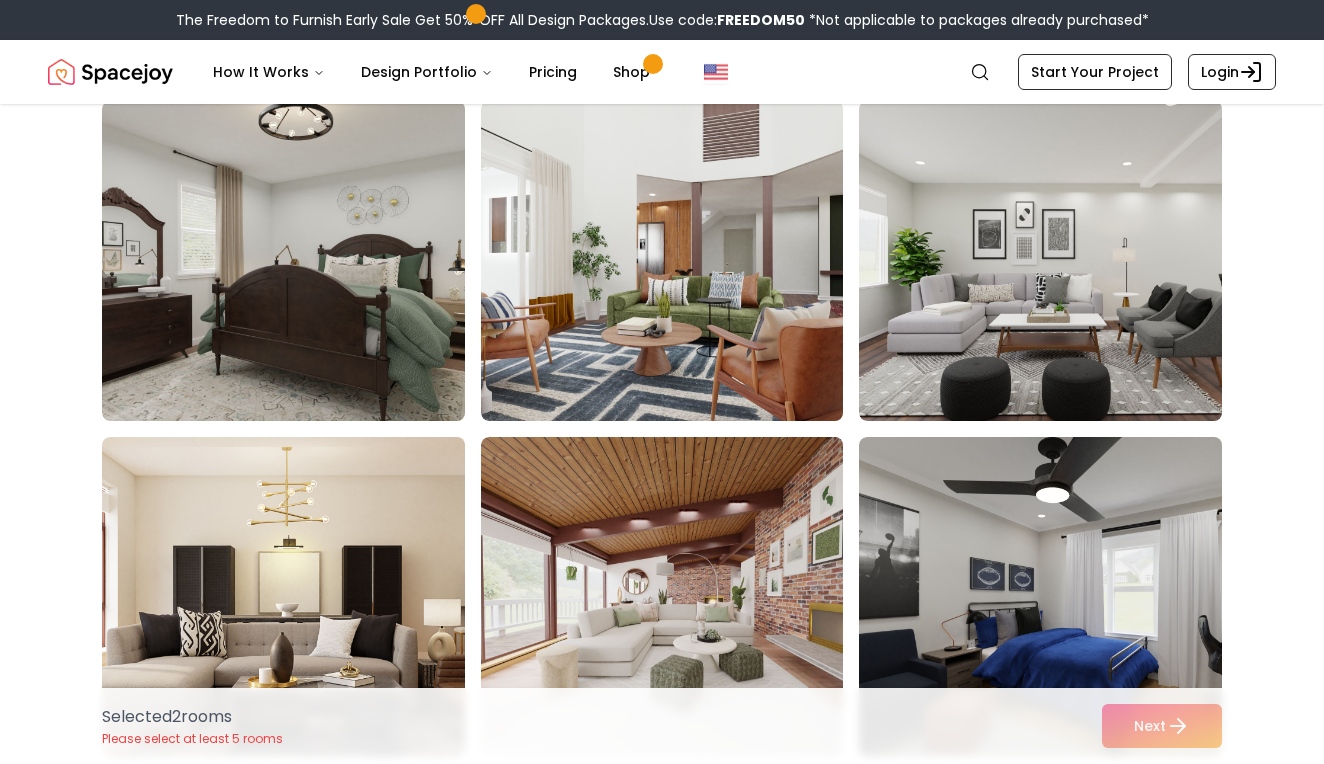 scroll, scrollTop: 3543, scrollLeft: 0, axis: vertical 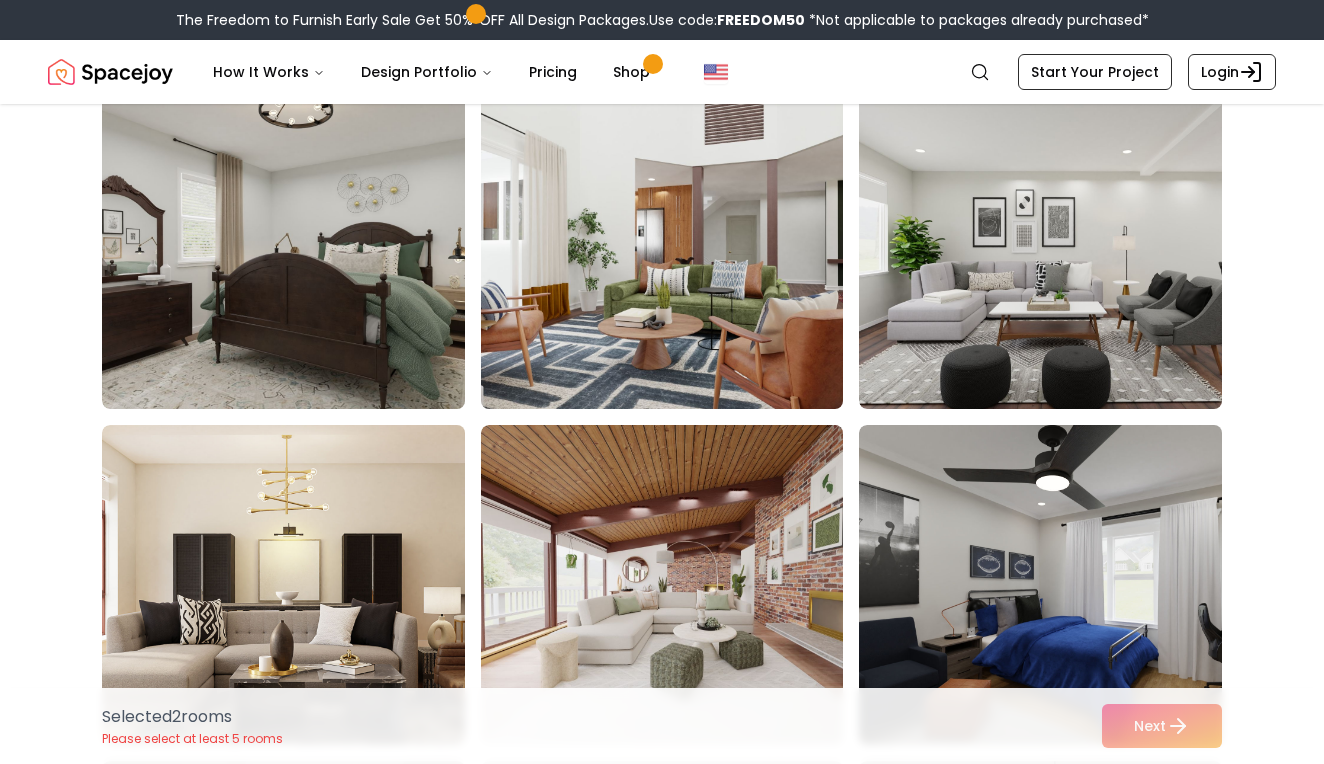 click at bounding box center (681, 249) 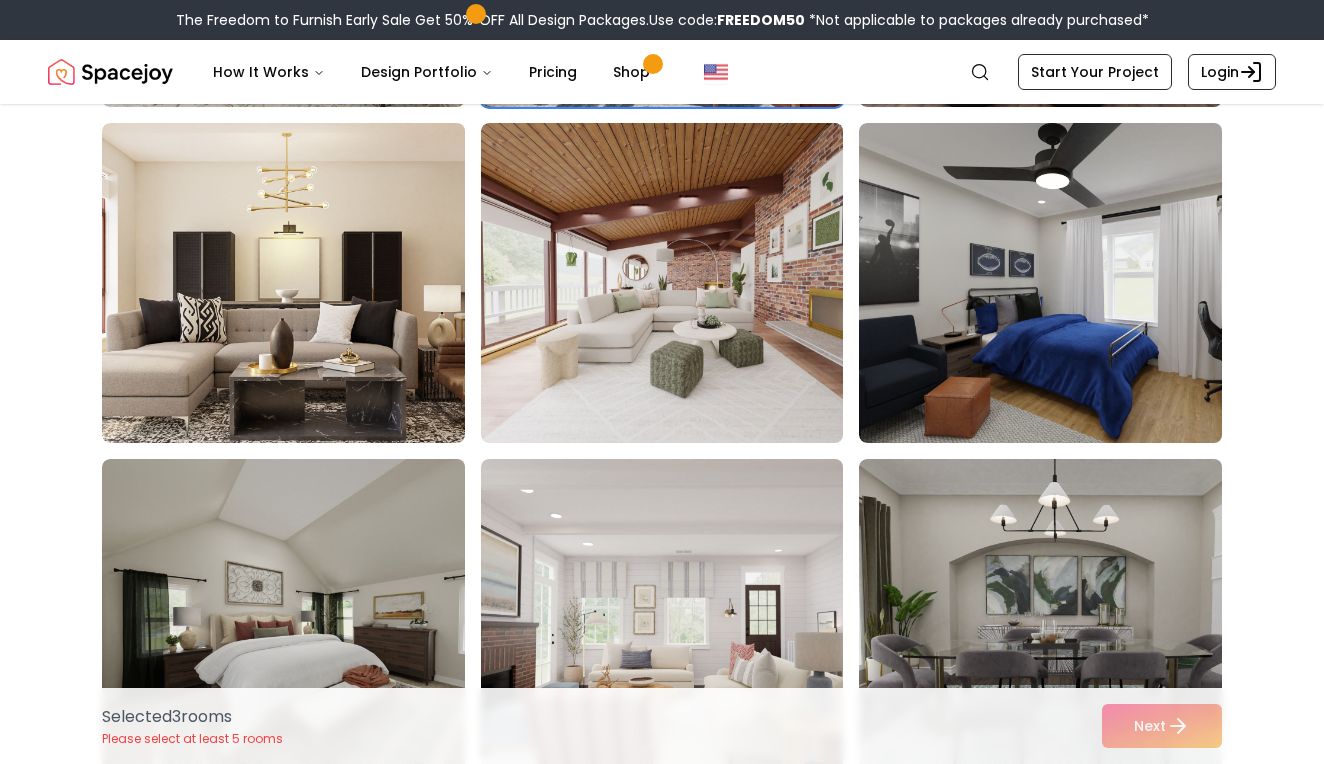 scroll, scrollTop: 3853, scrollLeft: 0, axis: vertical 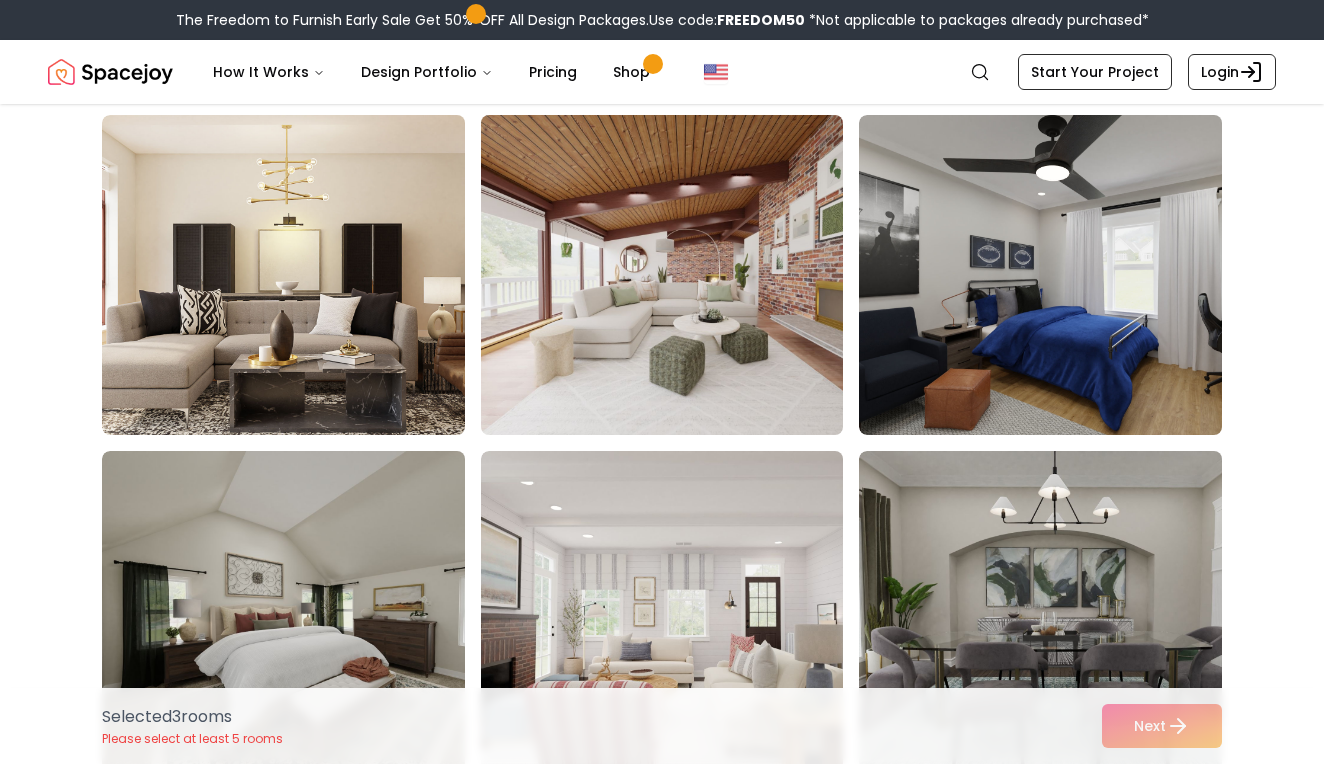 click at bounding box center [681, 275] 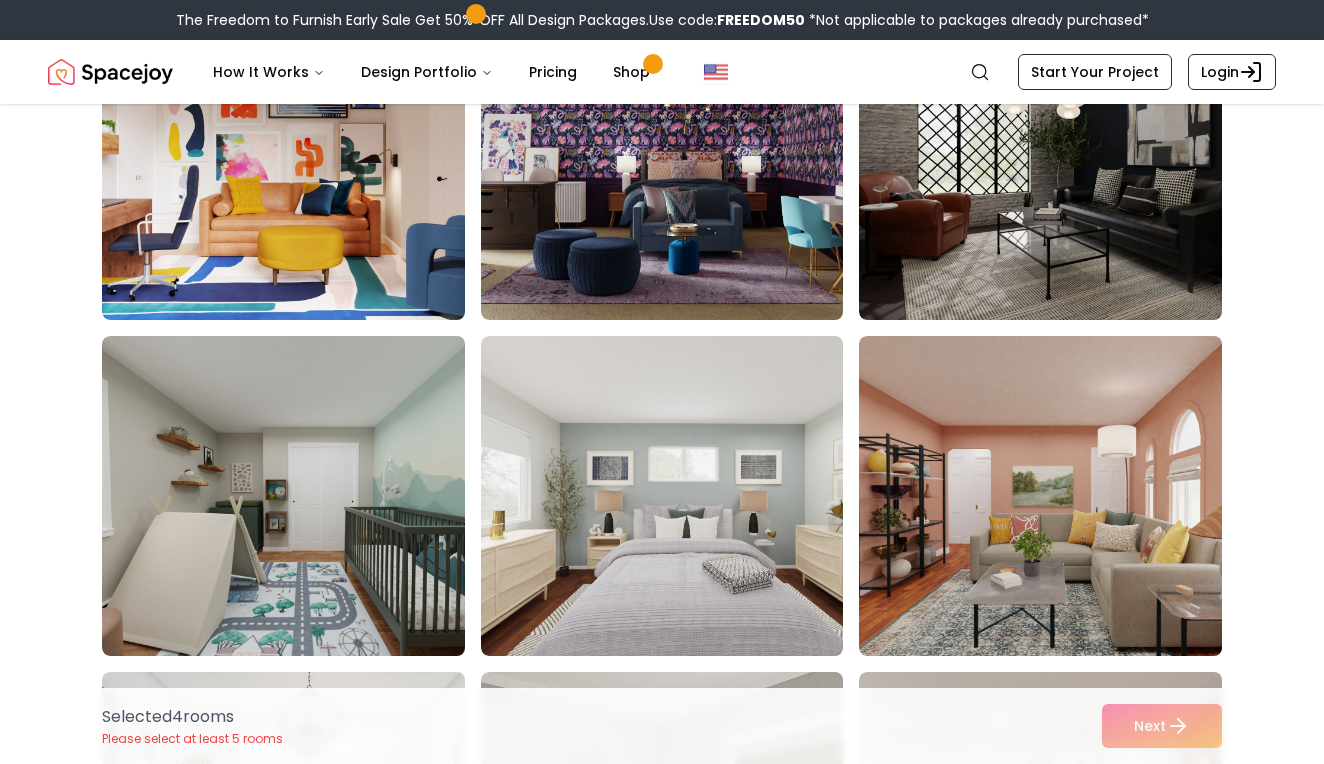 scroll, scrollTop: 5649, scrollLeft: 0, axis: vertical 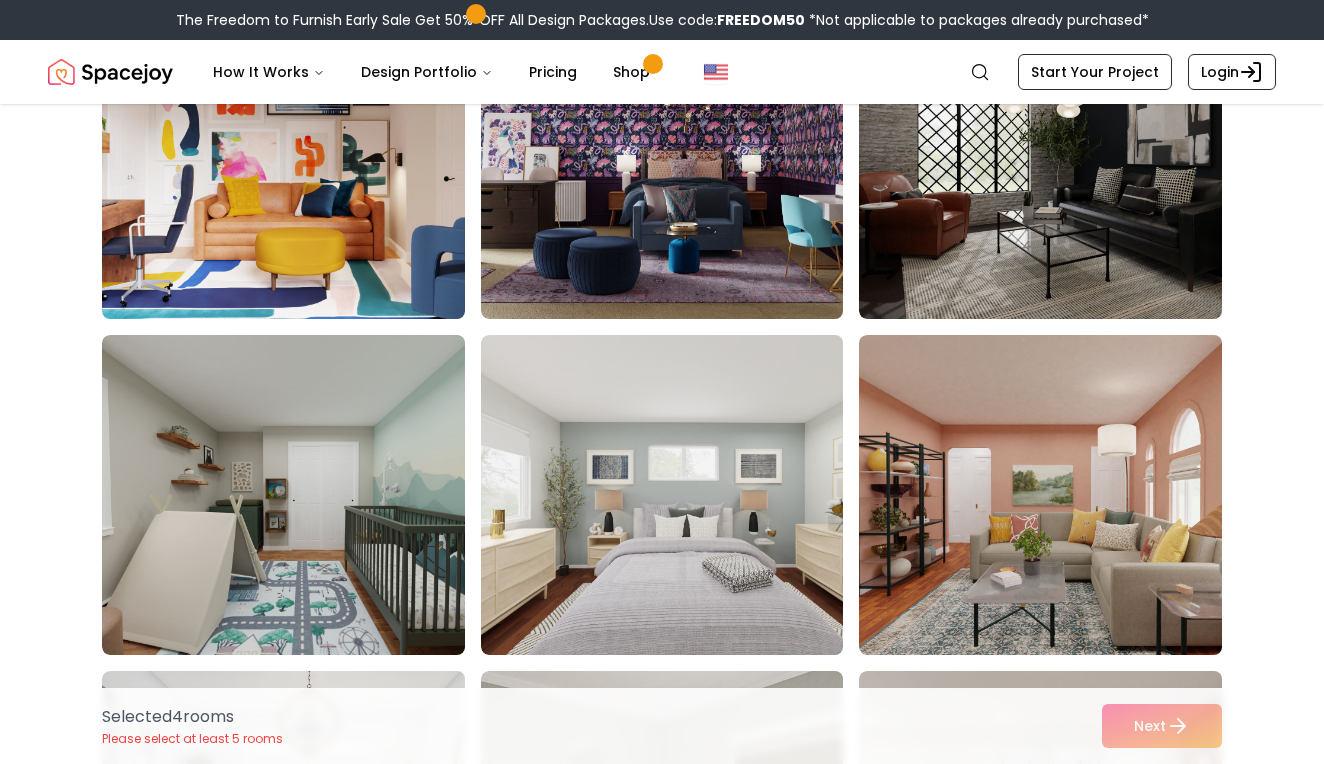 click at bounding box center [302, 159] 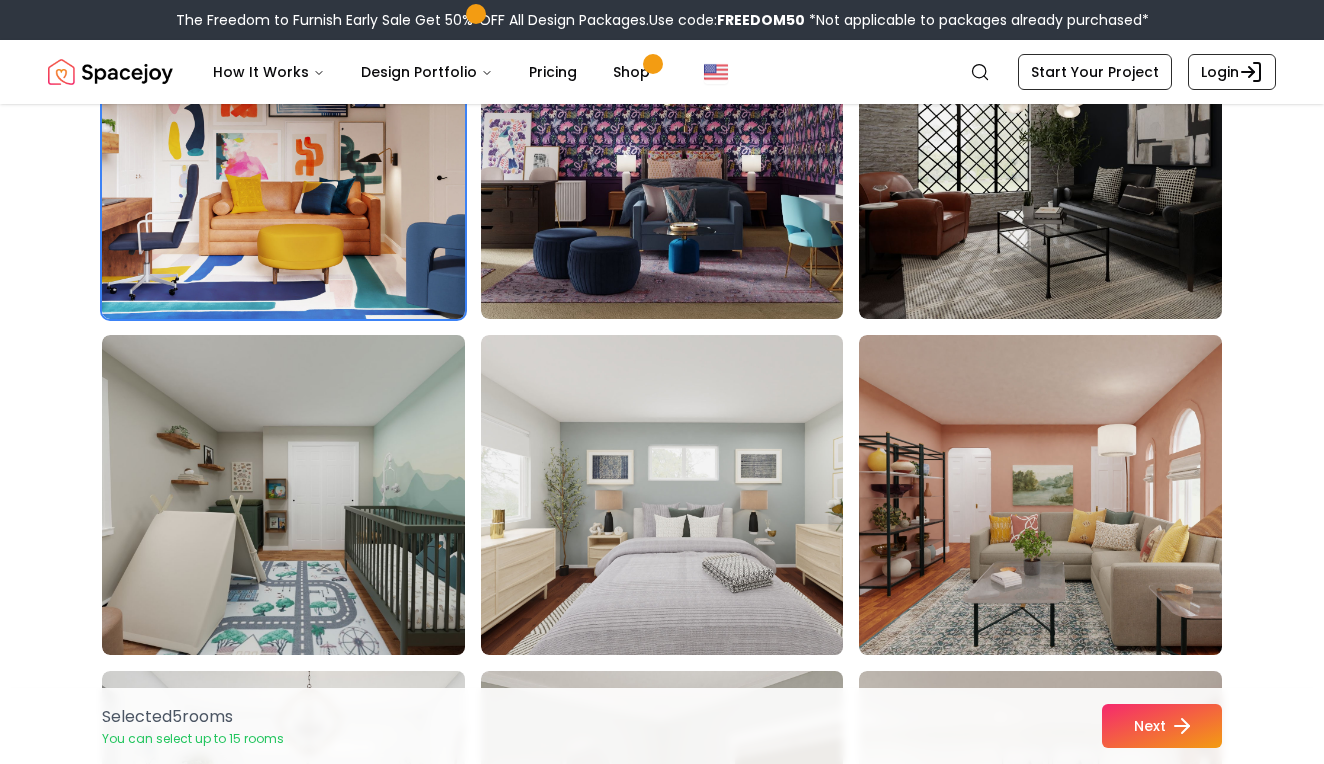 click on "Next" at bounding box center [1162, 726] 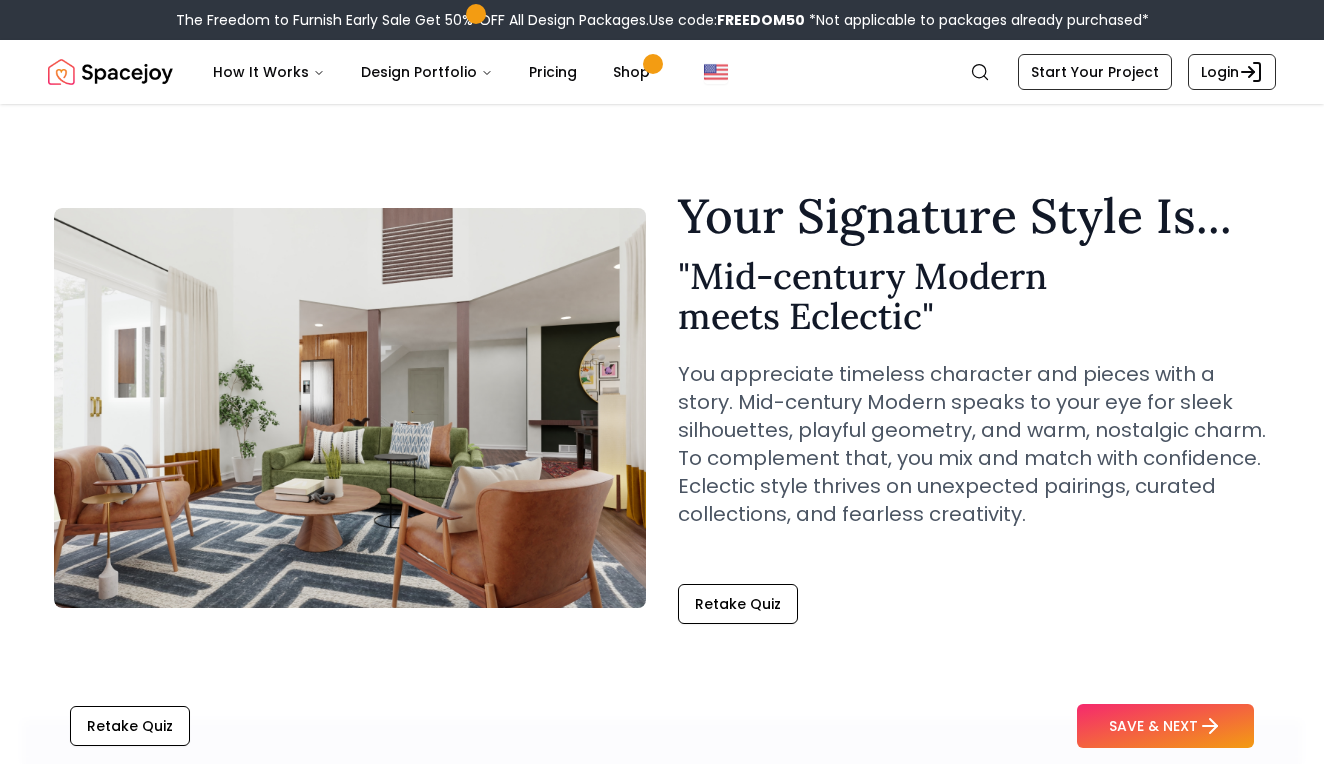 scroll, scrollTop: 0, scrollLeft: 0, axis: both 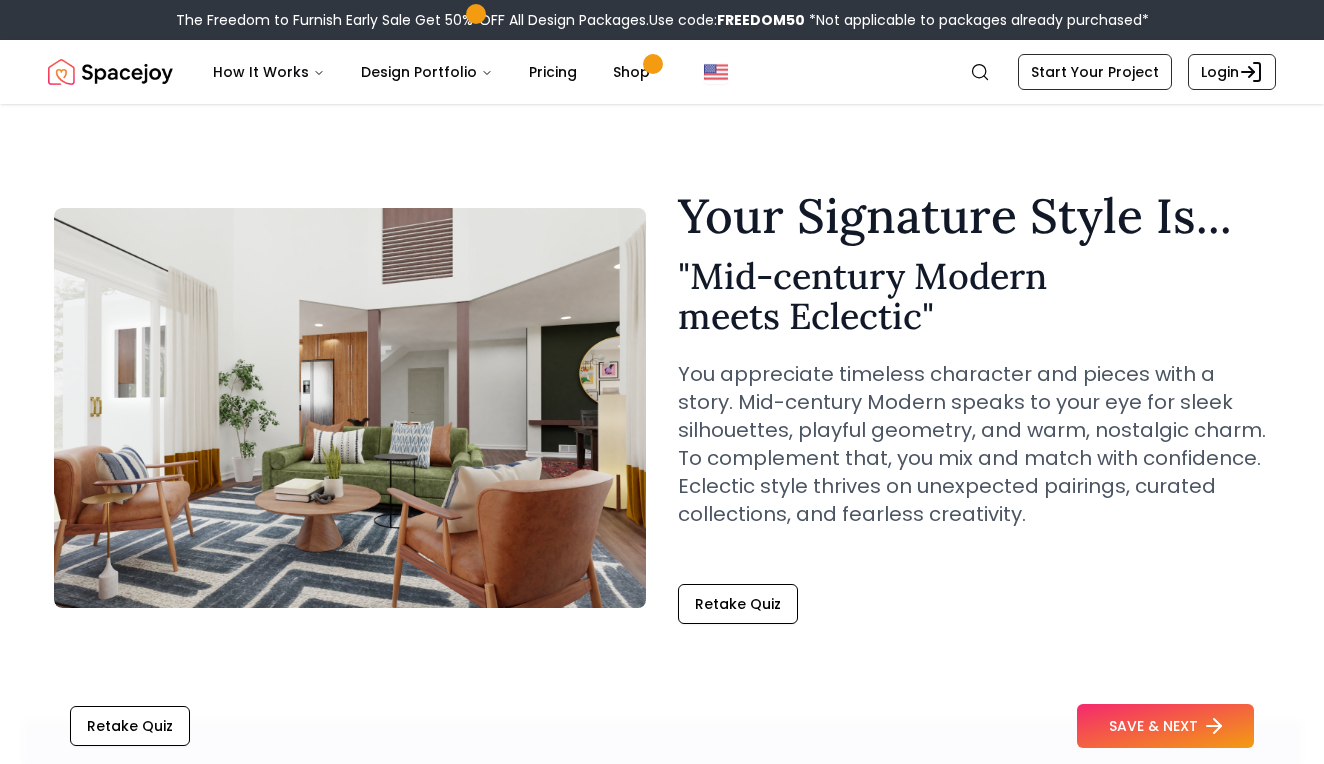click on "SAVE & NEXT" at bounding box center [1165, 726] 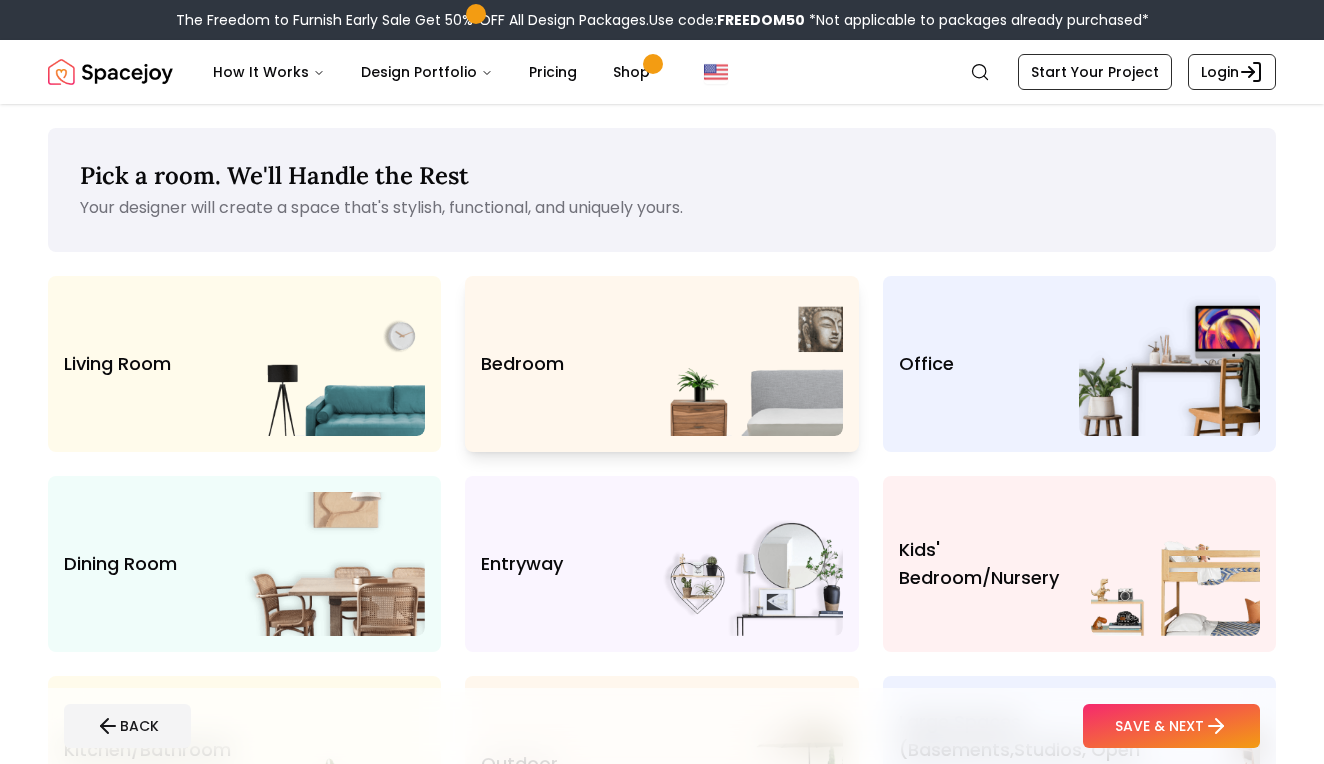 click at bounding box center (752, 364) 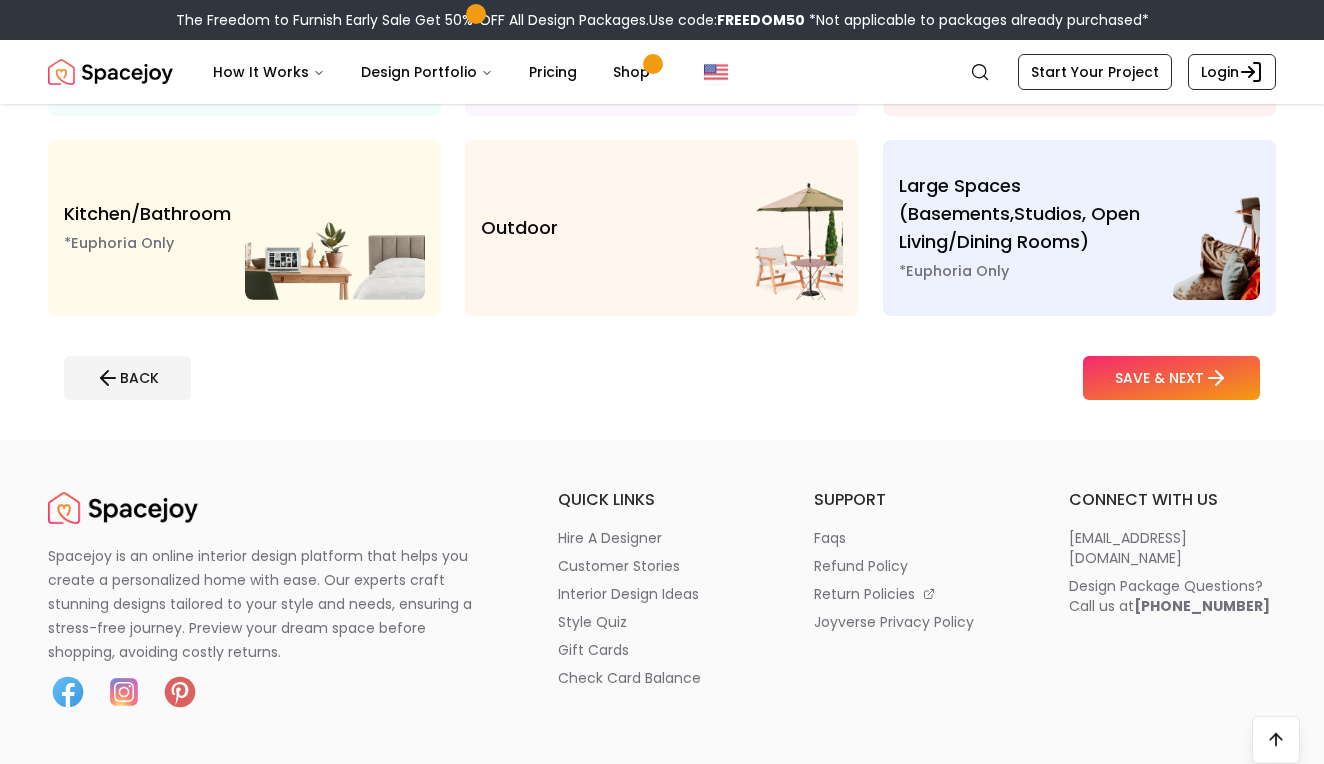 scroll, scrollTop: 544, scrollLeft: 0, axis: vertical 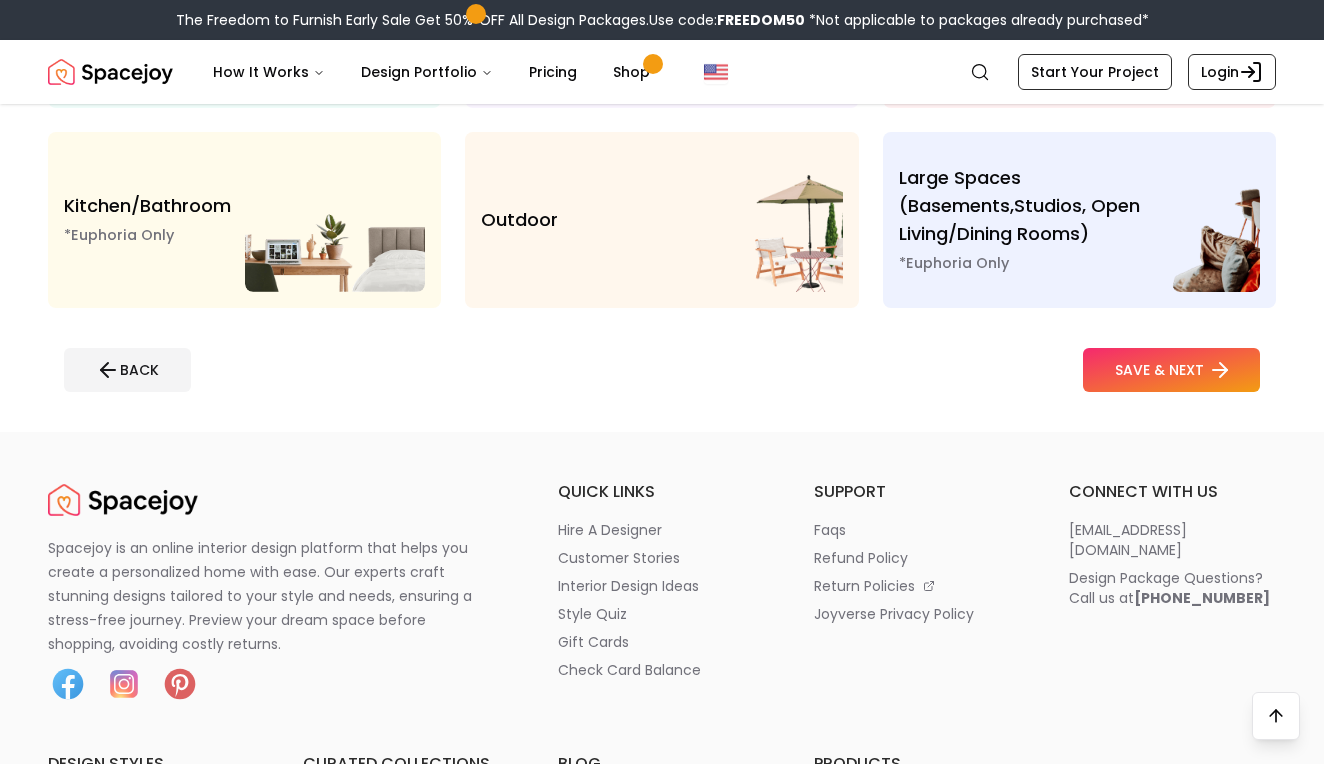 click on "SAVE & NEXT" at bounding box center [1171, 370] 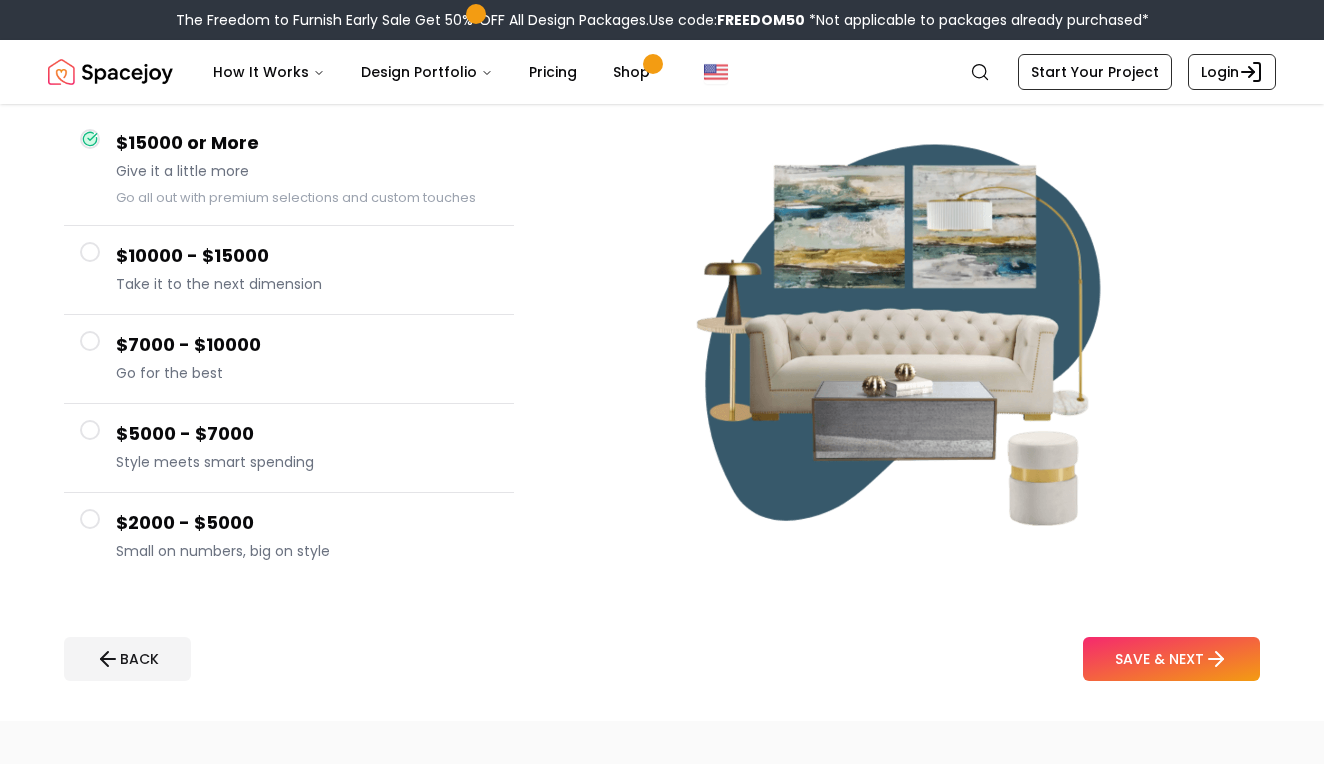 scroll, scrollTop: 188, scrollLeft: 0, axis: vertical 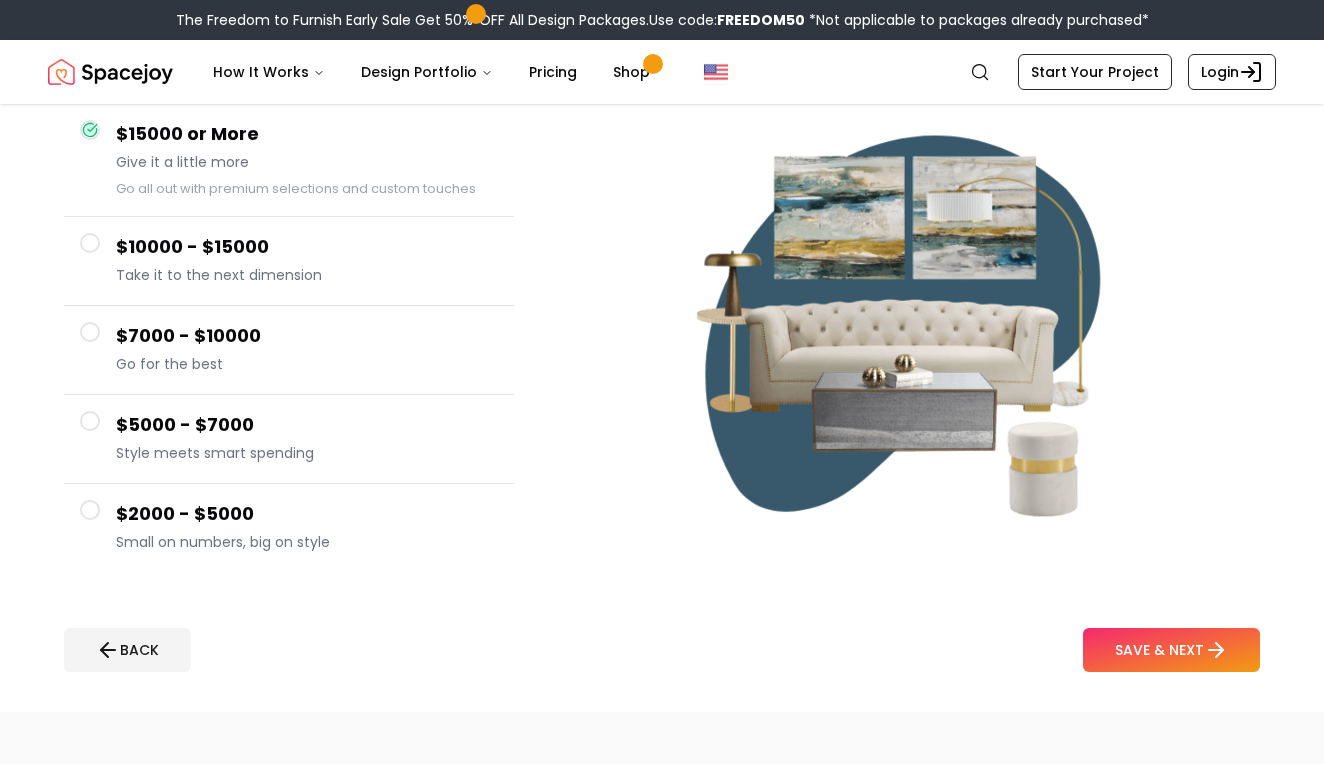 click at bounding box center (90, 510) 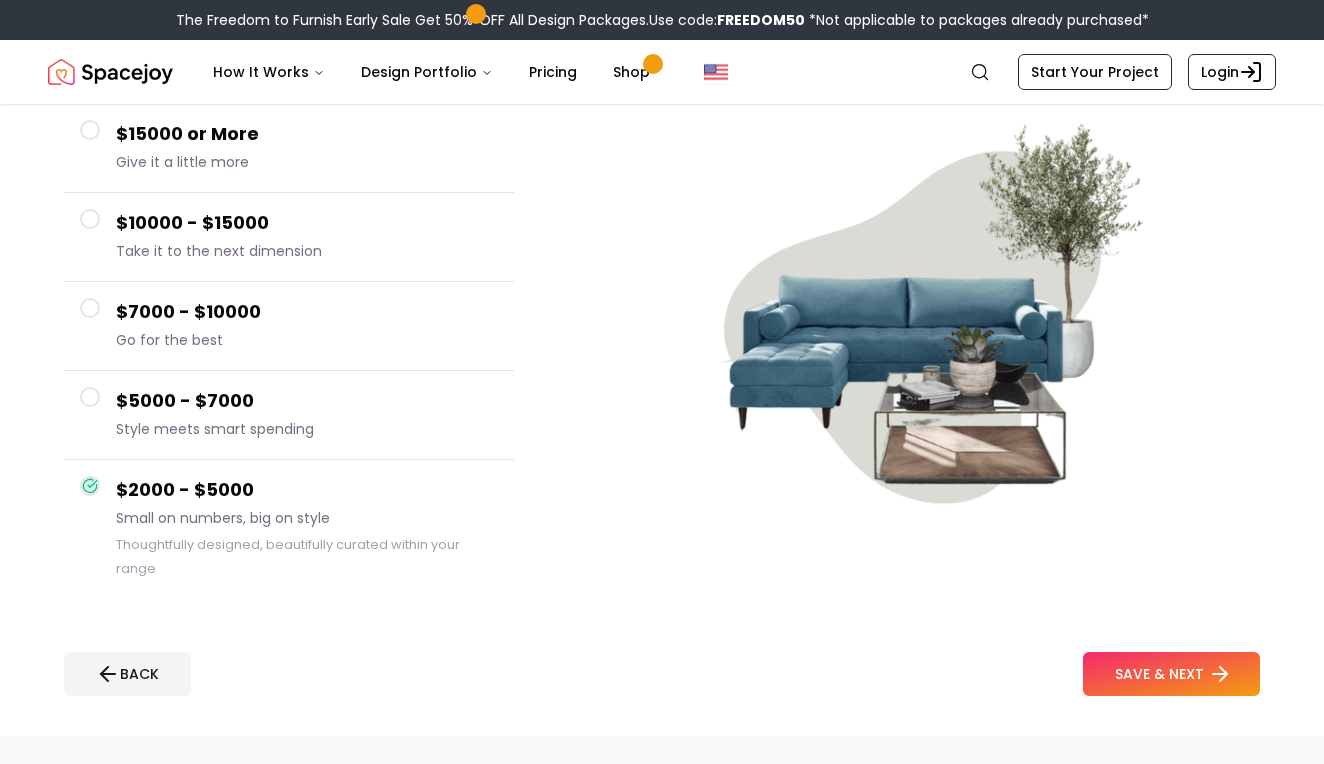 click on "SAVE & NEXT" at bounding box center (1171, 674) 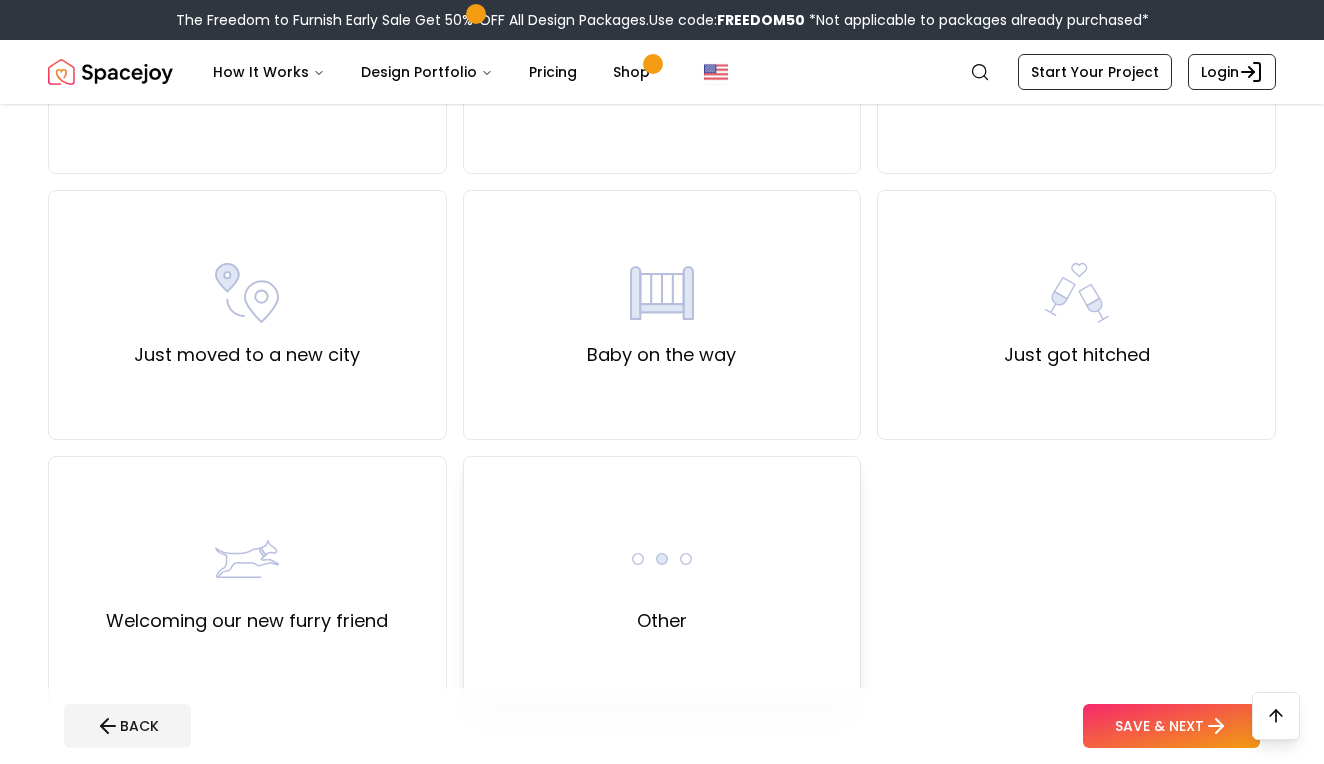 scroll, scrollTop: 728, scrollLeft: 0, axis: vertical 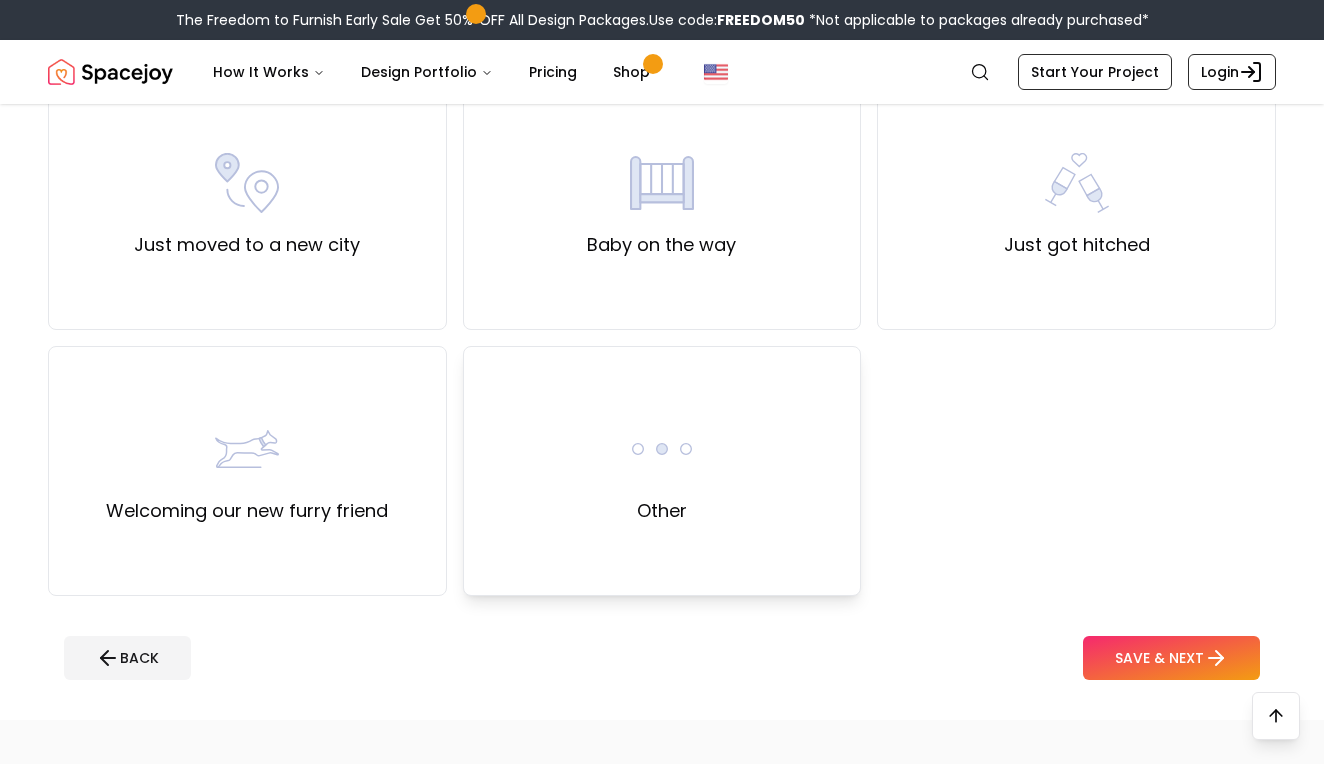 click on "Other" at bounding box center [662, 471] 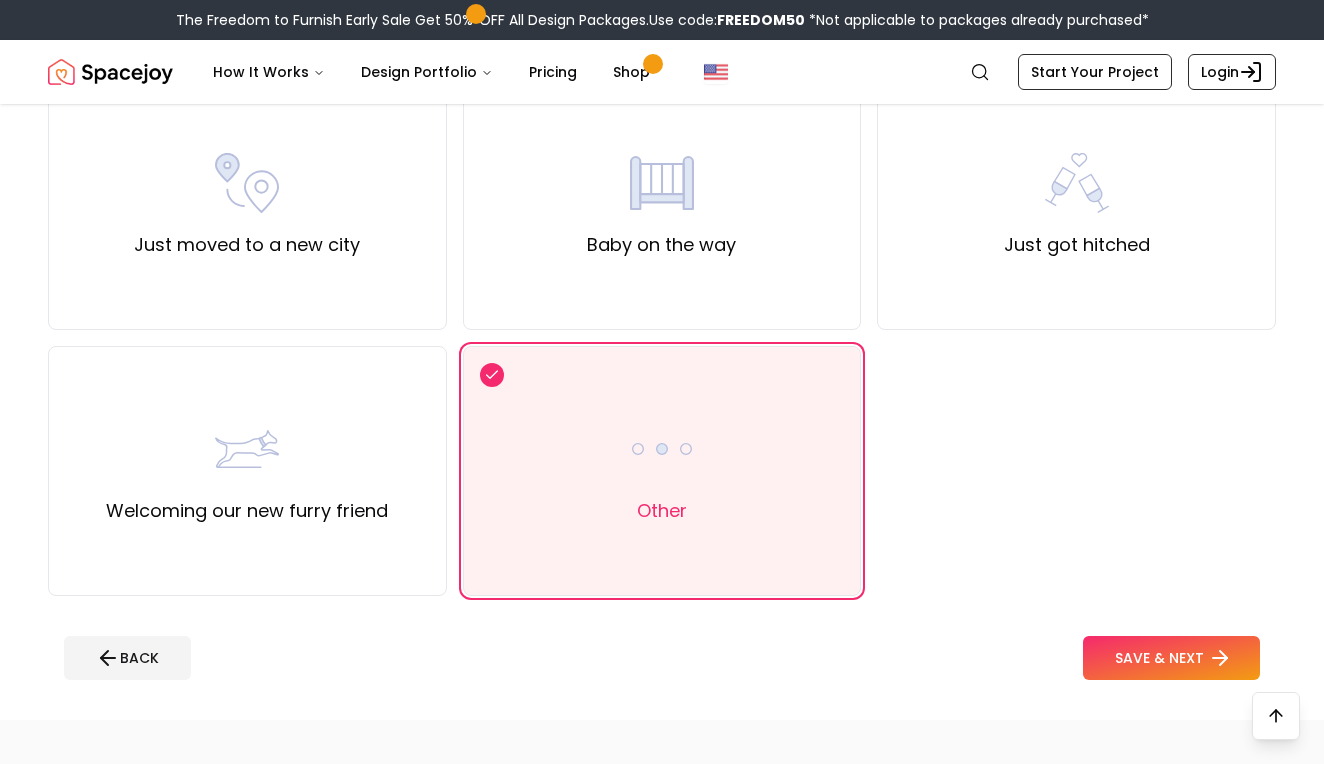 click on "SAVE & NEXT" at bounding box center (1171, 658) 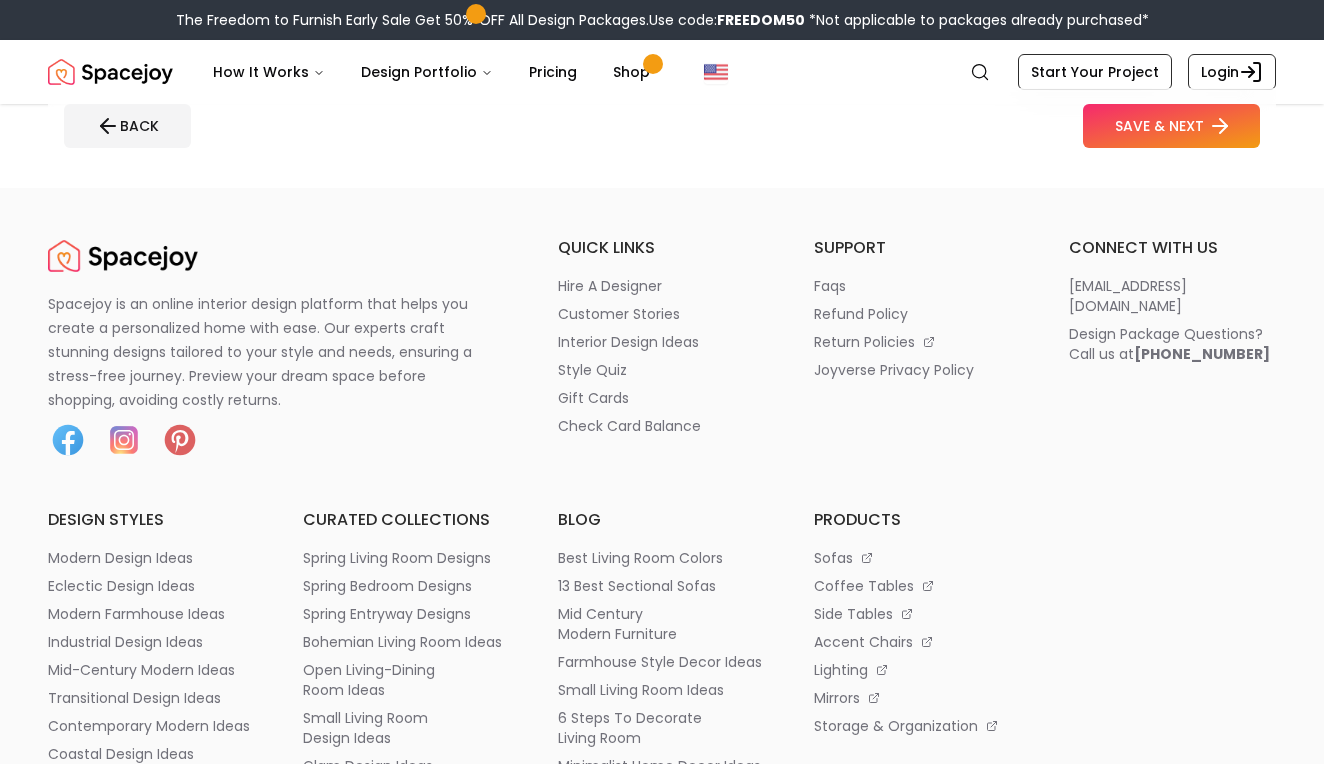 scroll, scrollTop: 0, scrollLeft: 0, axis: both 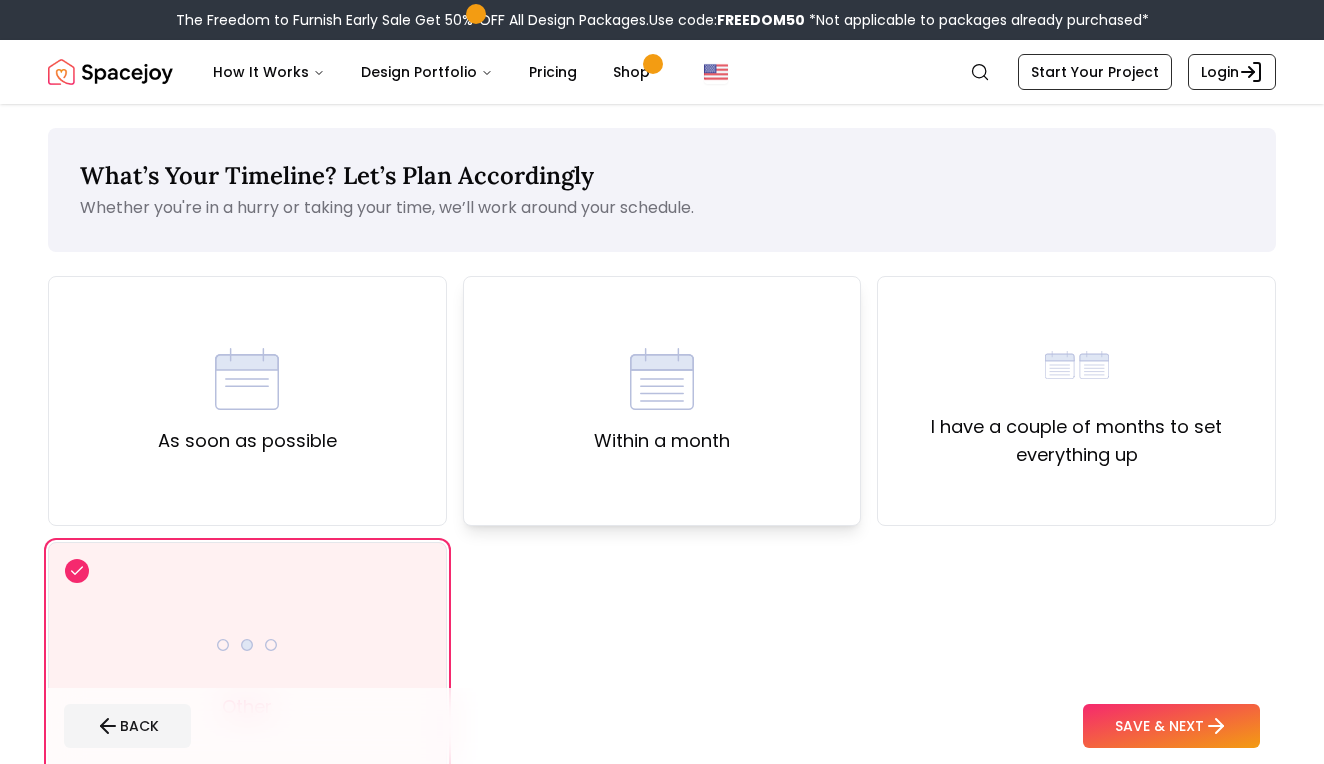 click on "Within a month" at bounding box center (662, 401) 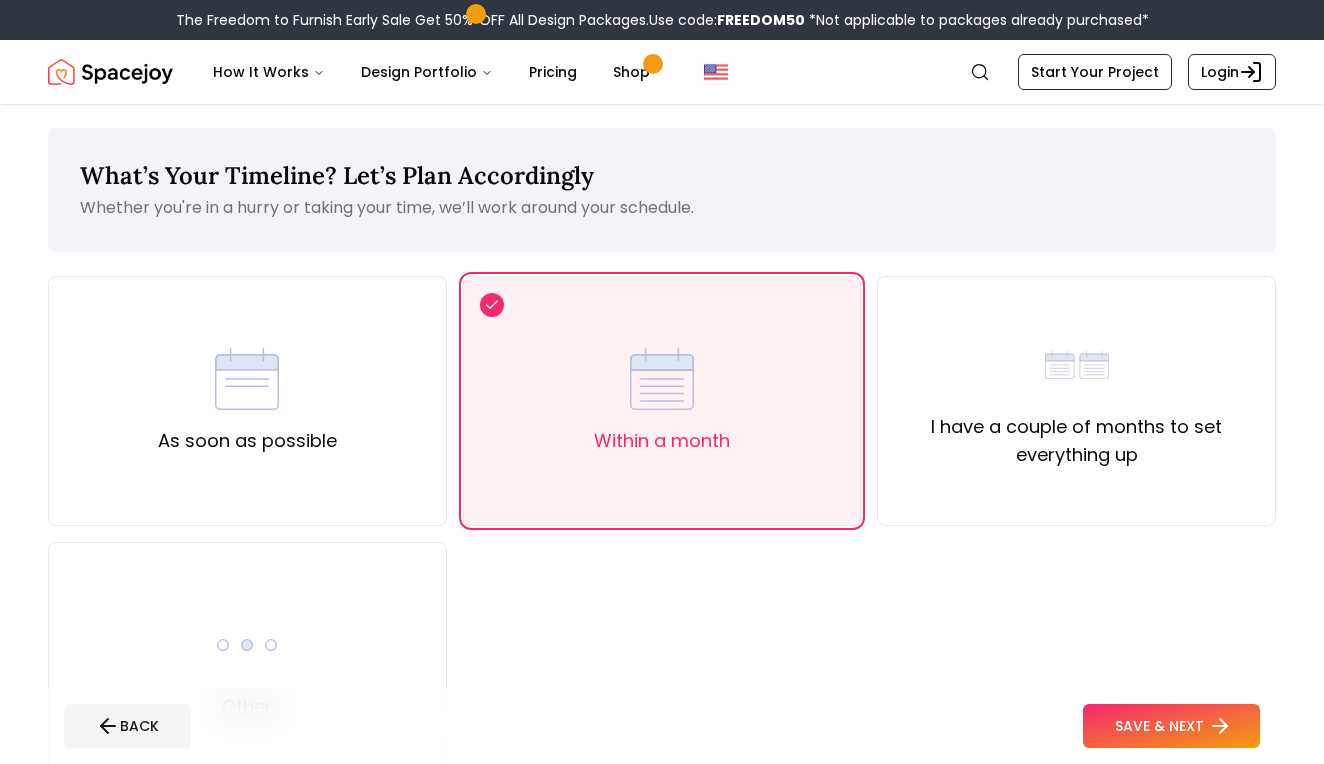 click on "SAVE & NEXT" at bounding box center [1171, 726] 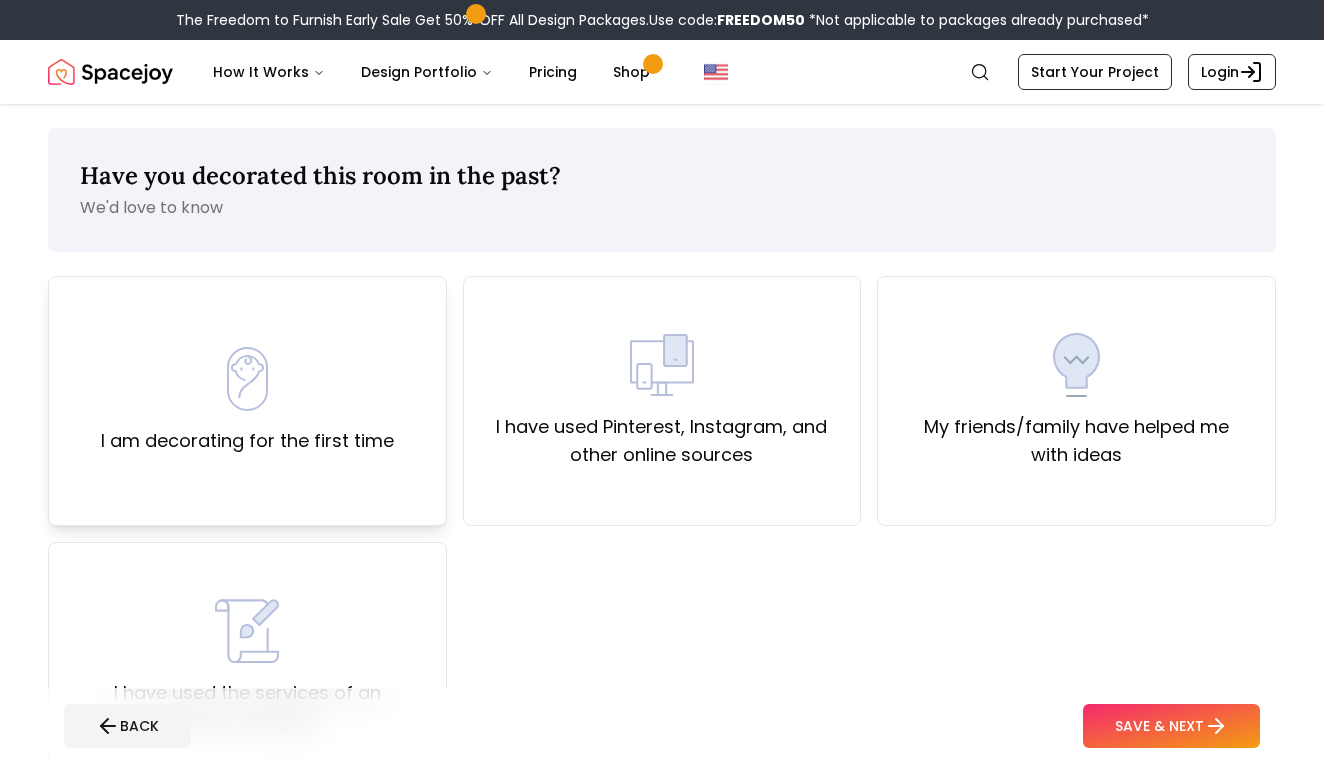 click on "I am decorating for the first time" at bounding box center [247, 401] 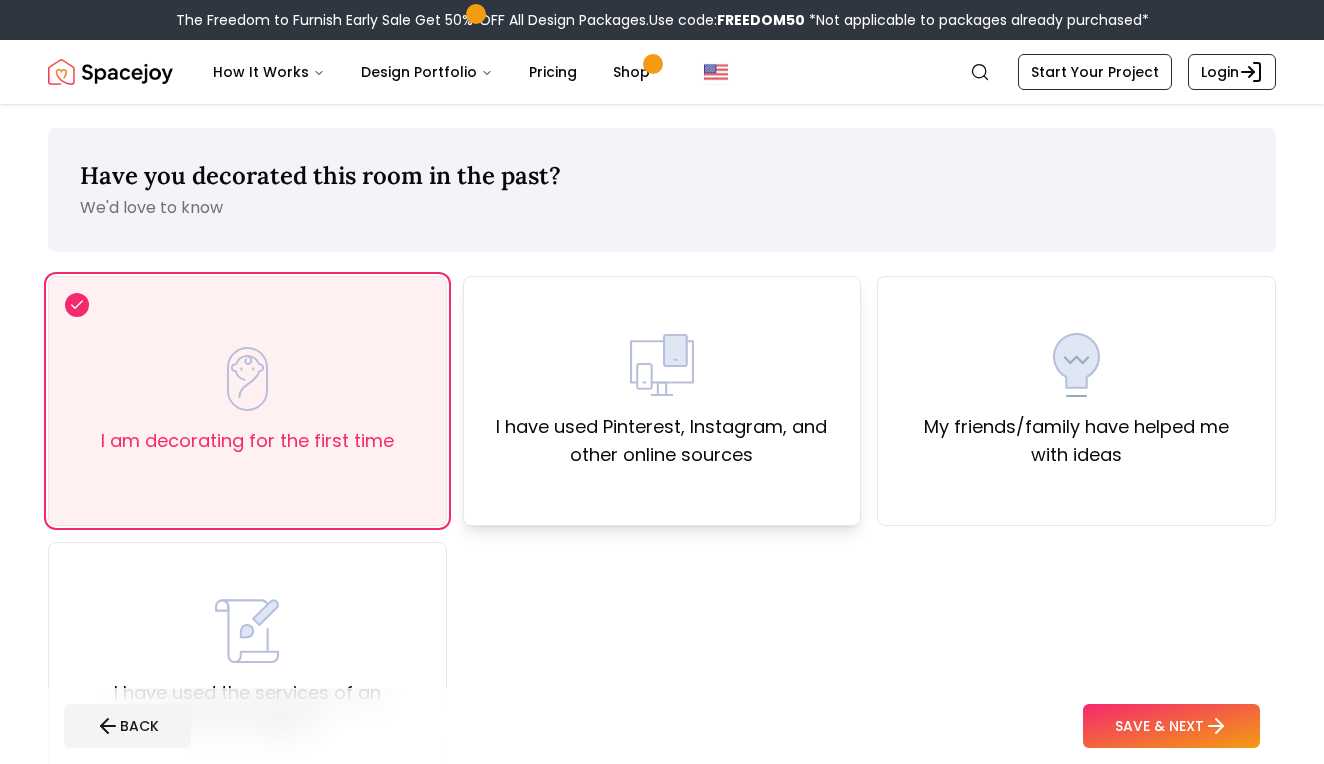click on "I have used Pinterest, Instagram, and other online sources" at bounding box center (662, 441) 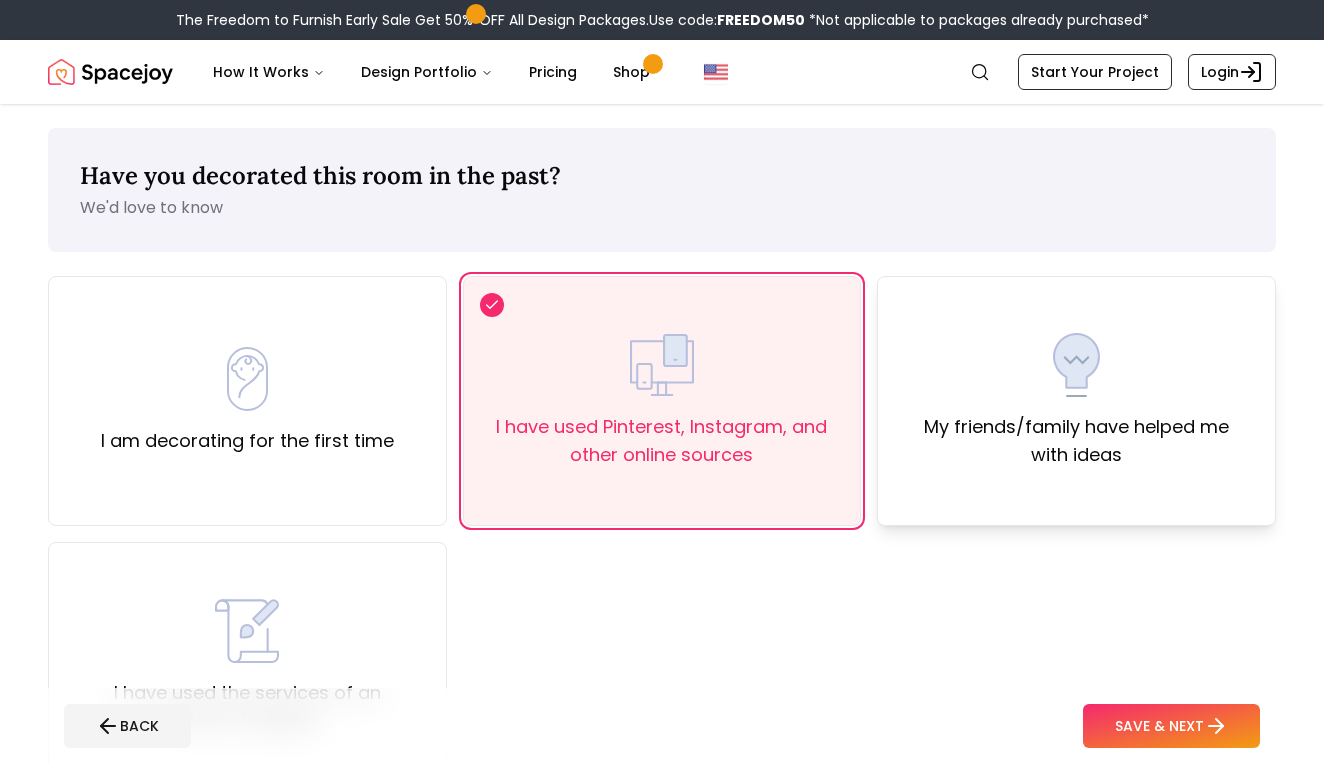 click at bounding box center [1077, 365] 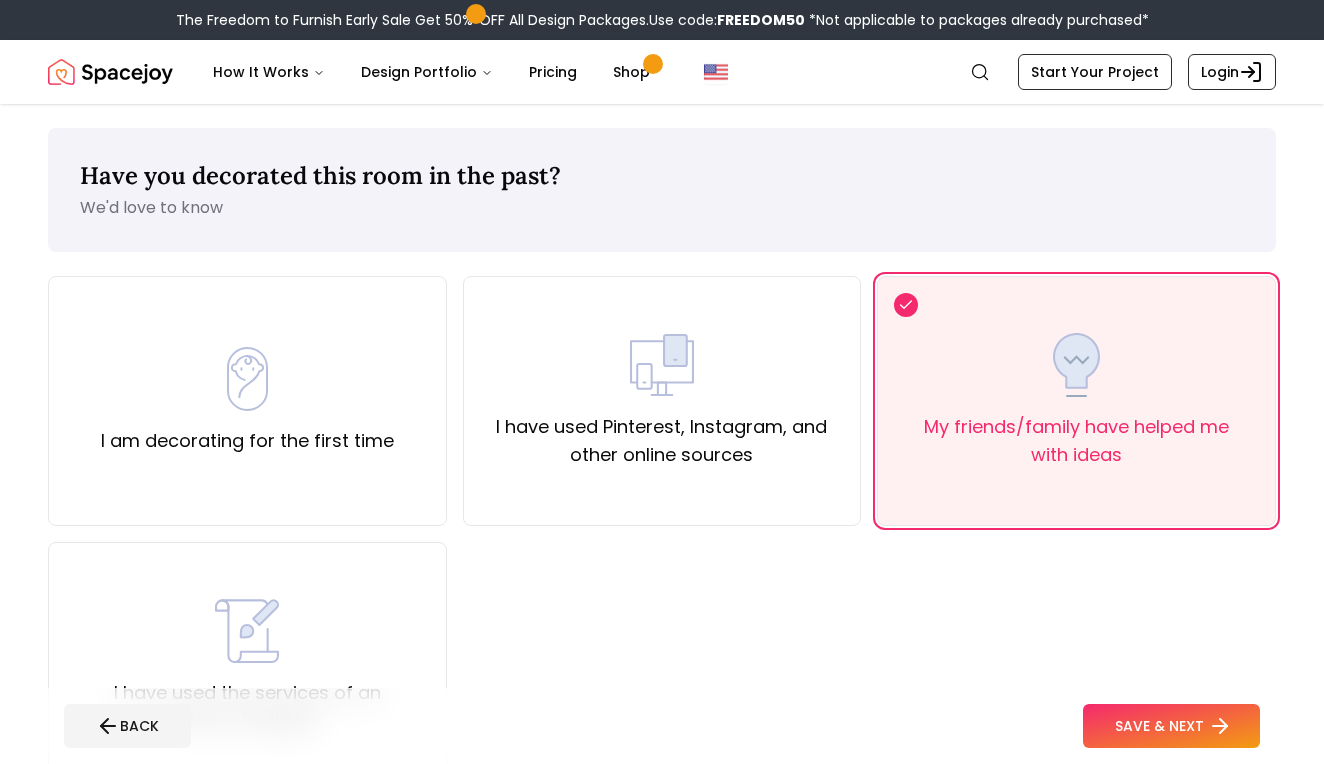 click on "SAVE & NEXT" at bounding box center [1171, 726] 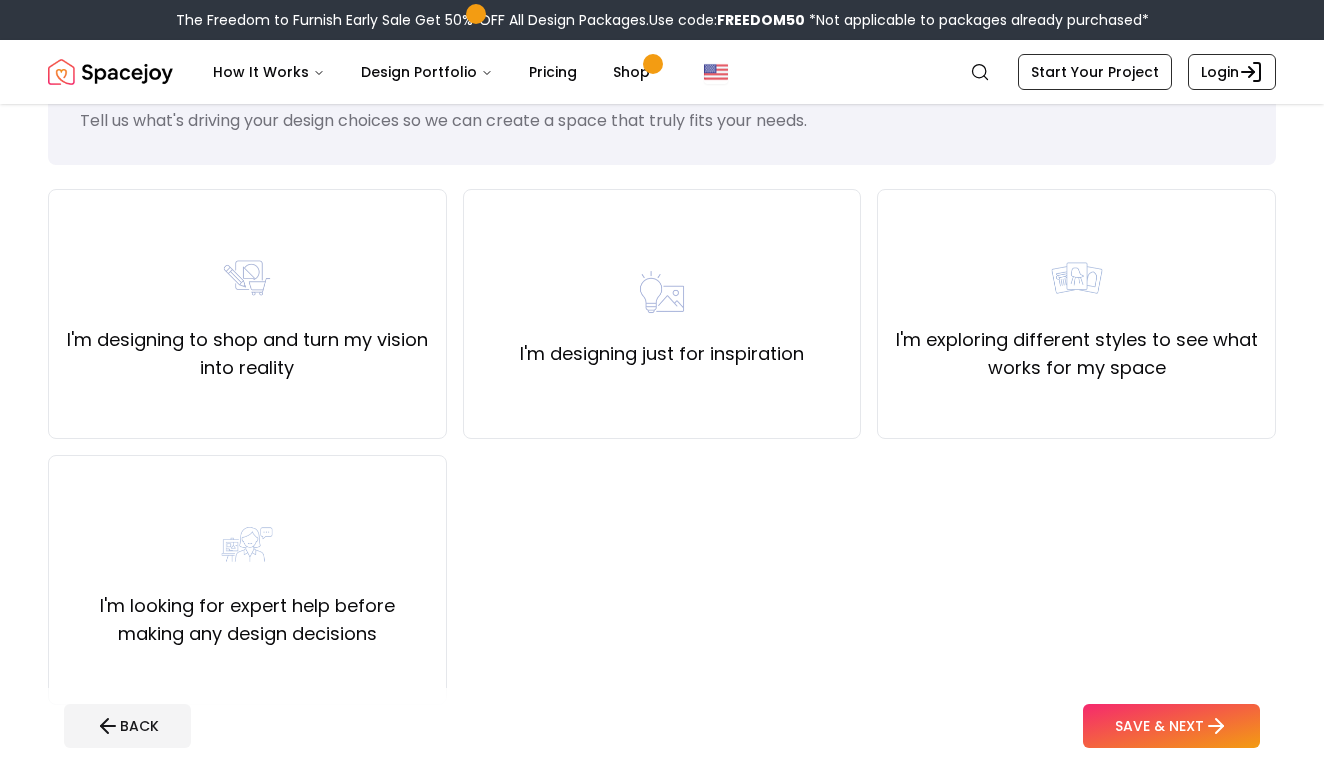scroll, scrollTop: 154, scrollLeft: 0, axis: vertical 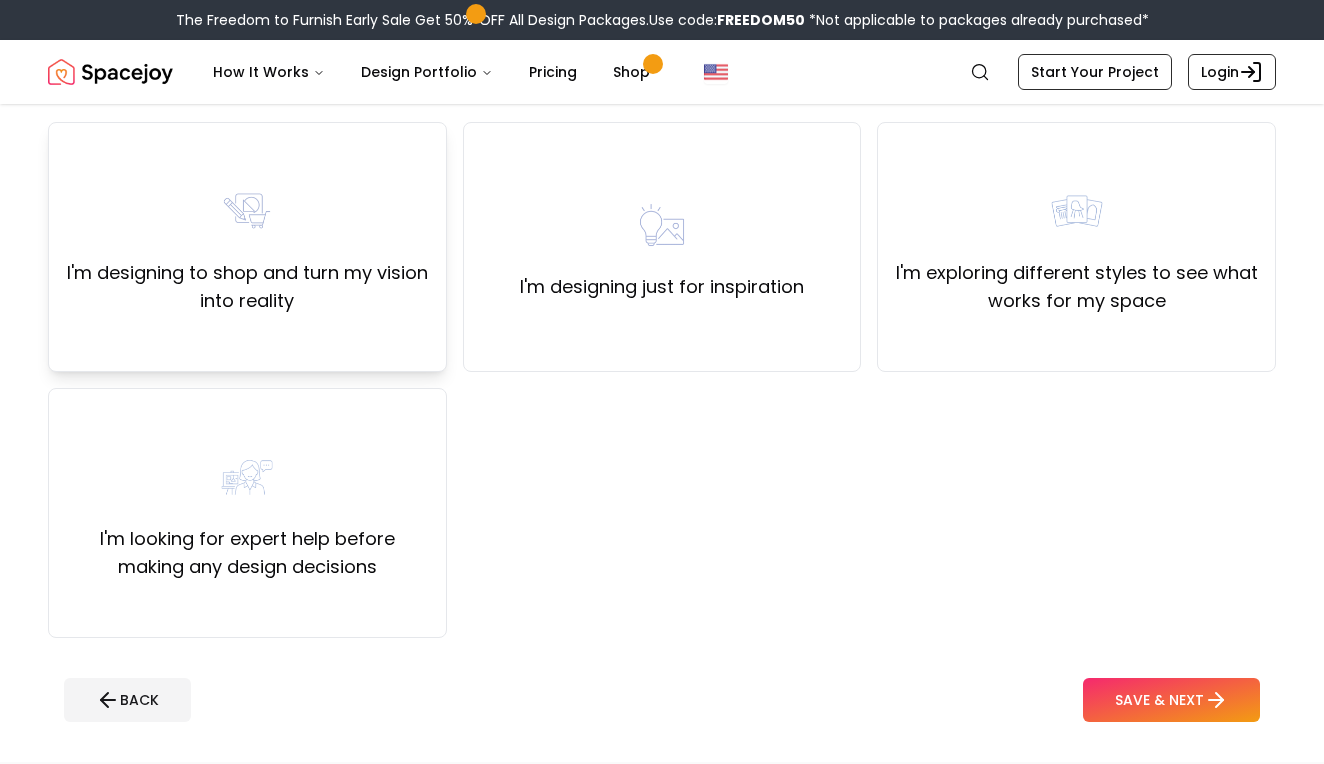 click on "I'm designing to shop and turn my vision into reality" at bounding box center (247, 247) 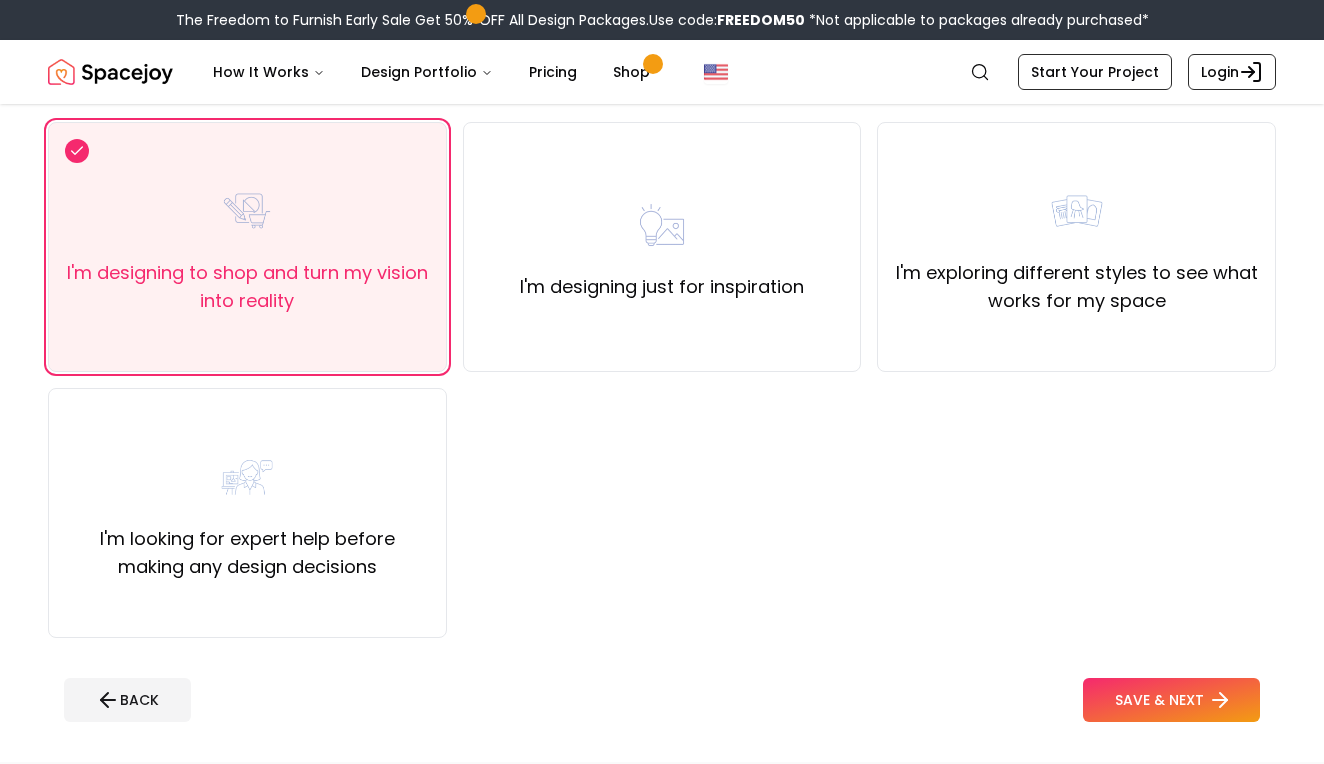 click on "SAVE & NEXT" at bounding box center (1171, 700) 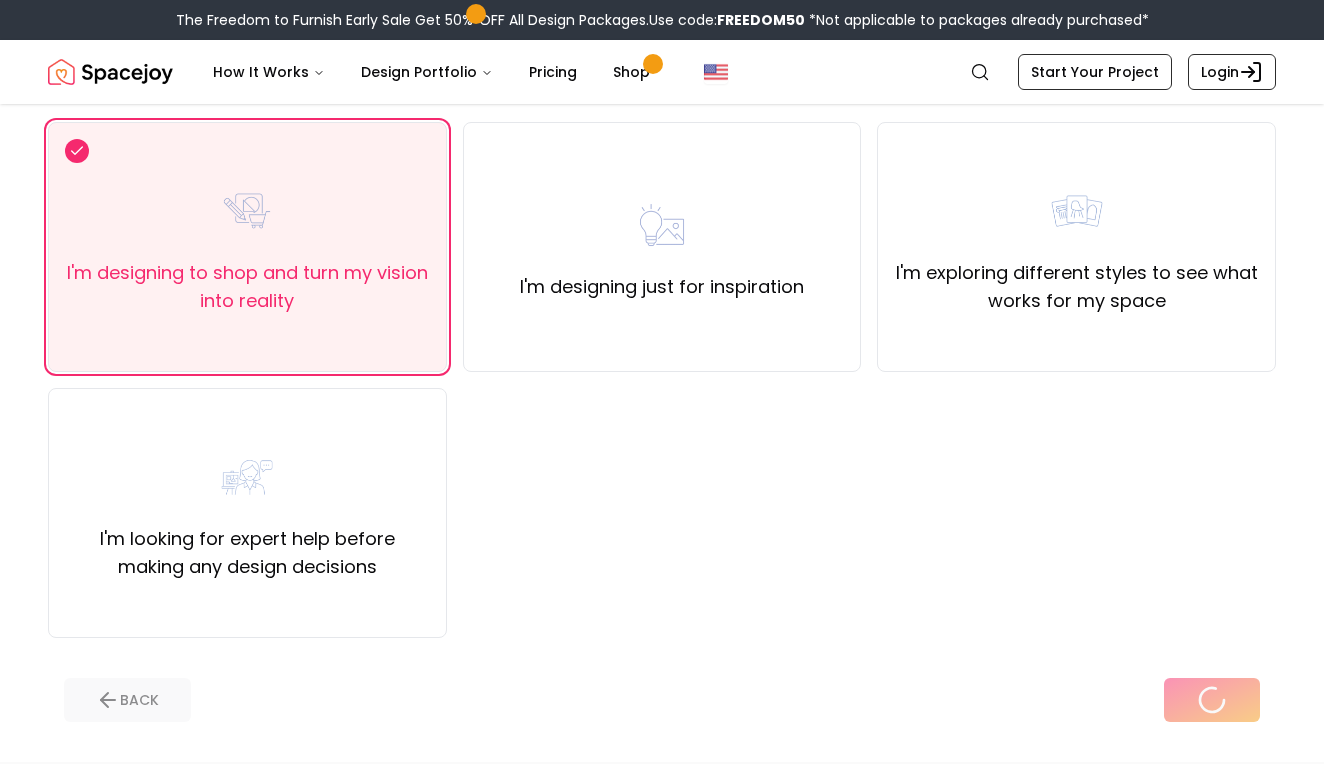 scroll, scrollTop: 0, scrollLeft: 0, axis: both 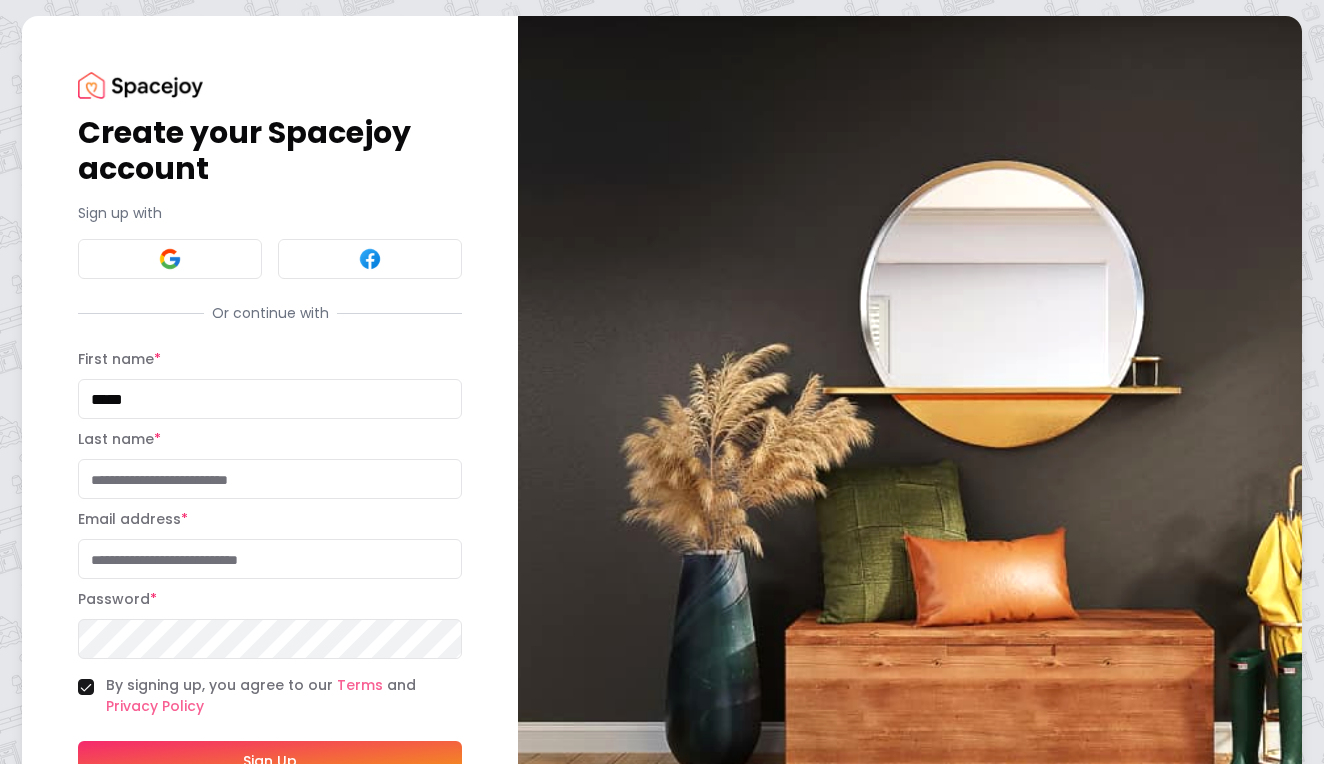 type on "*****" 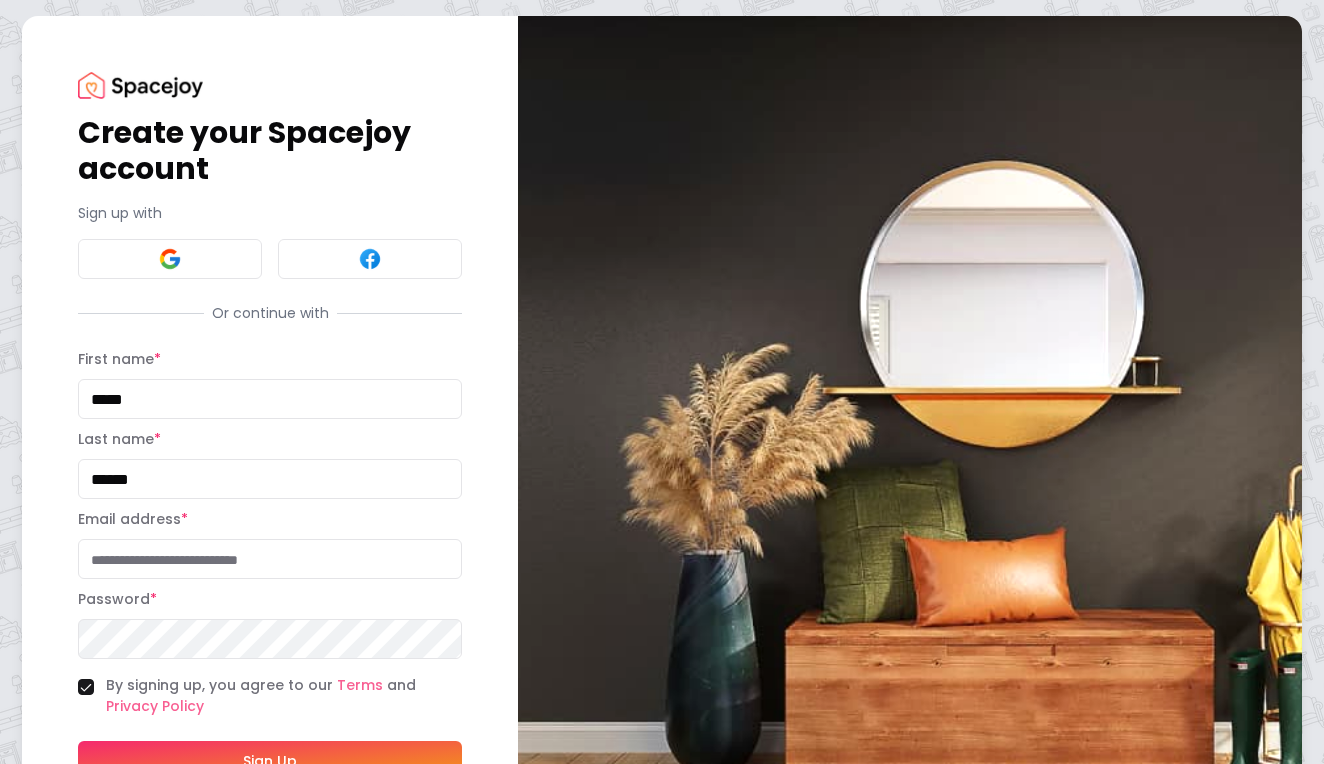 type on "******" 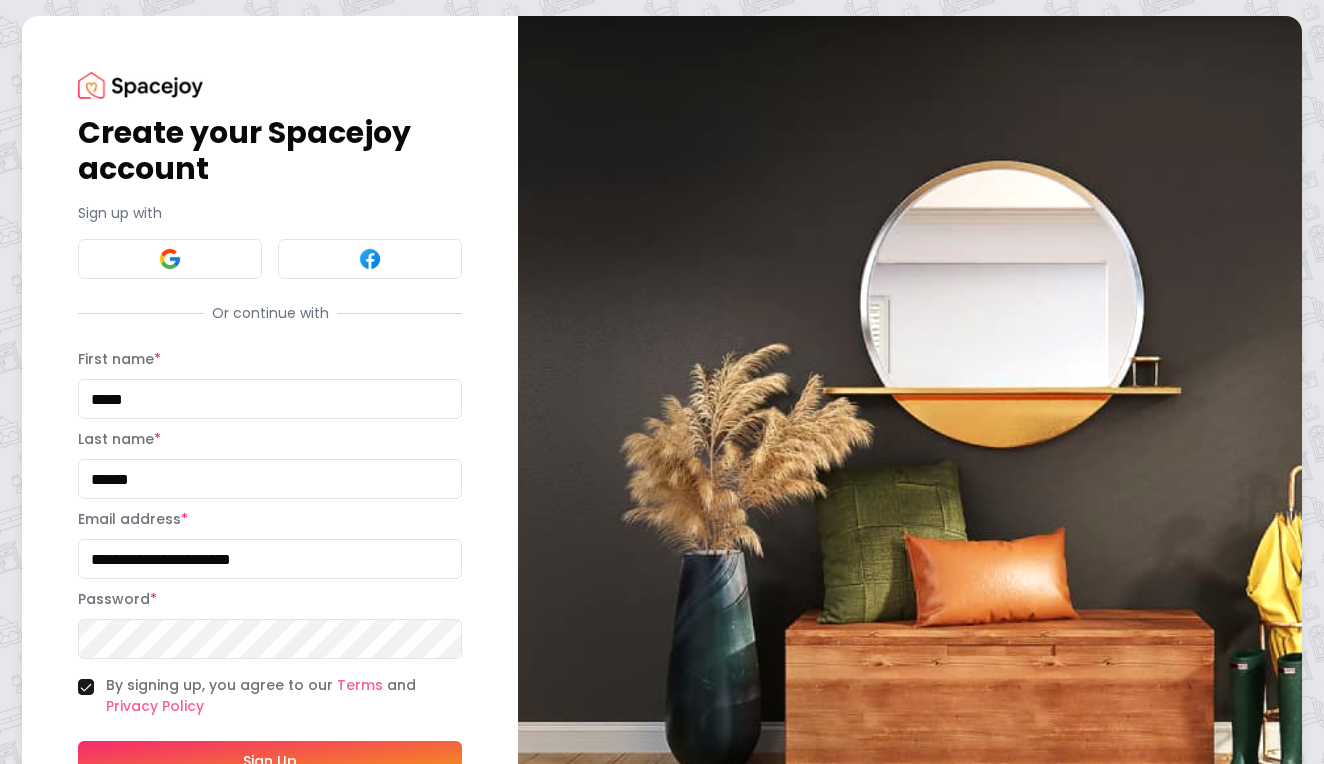 type on "**********" 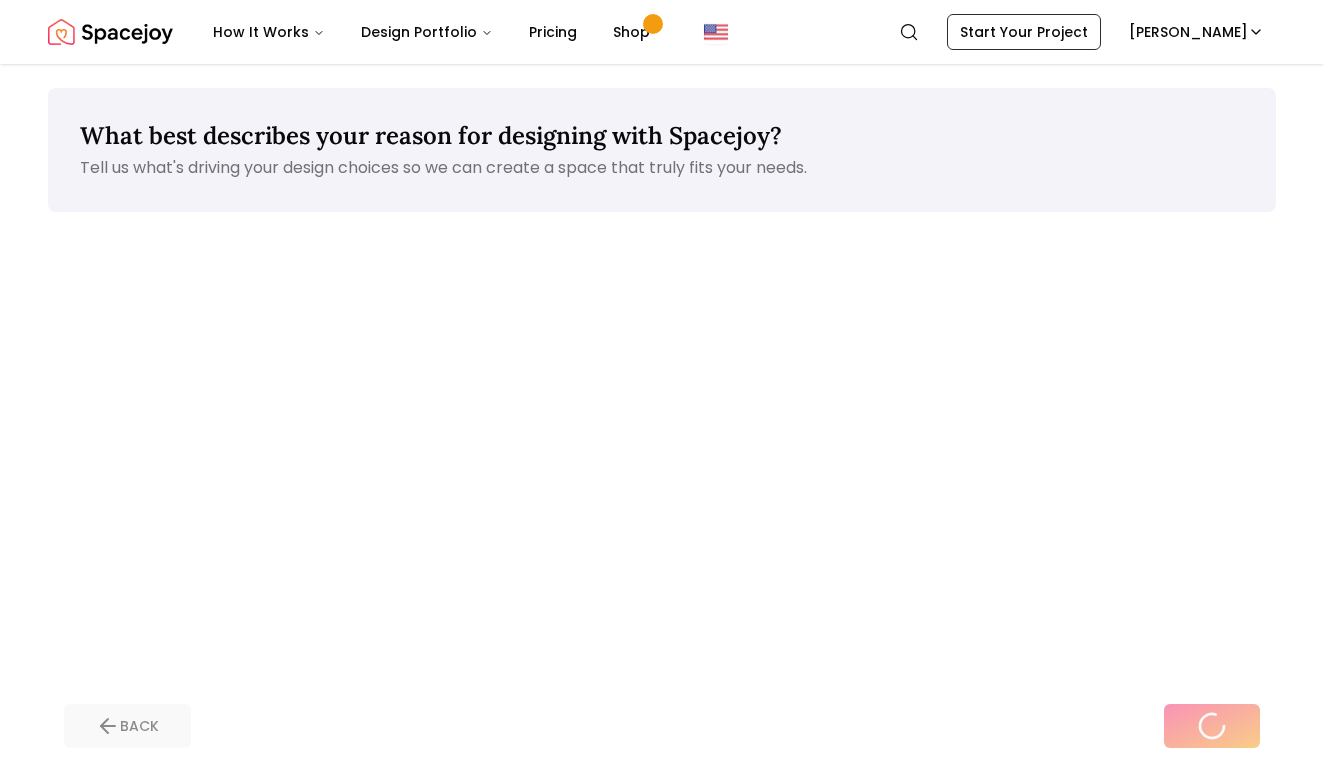 scroll, scrollTop: 0, scrollLeft: 0, axis: both 